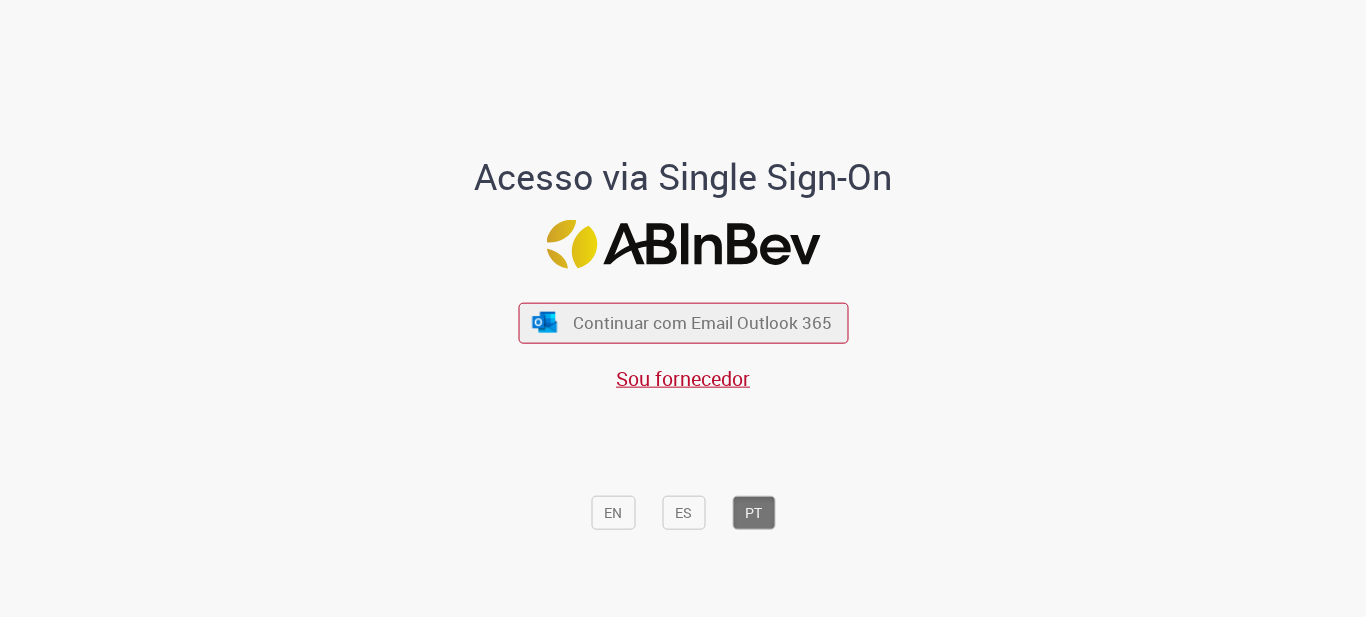 scroll, scrollTop: 0, scrollLeft: 0, axis: both 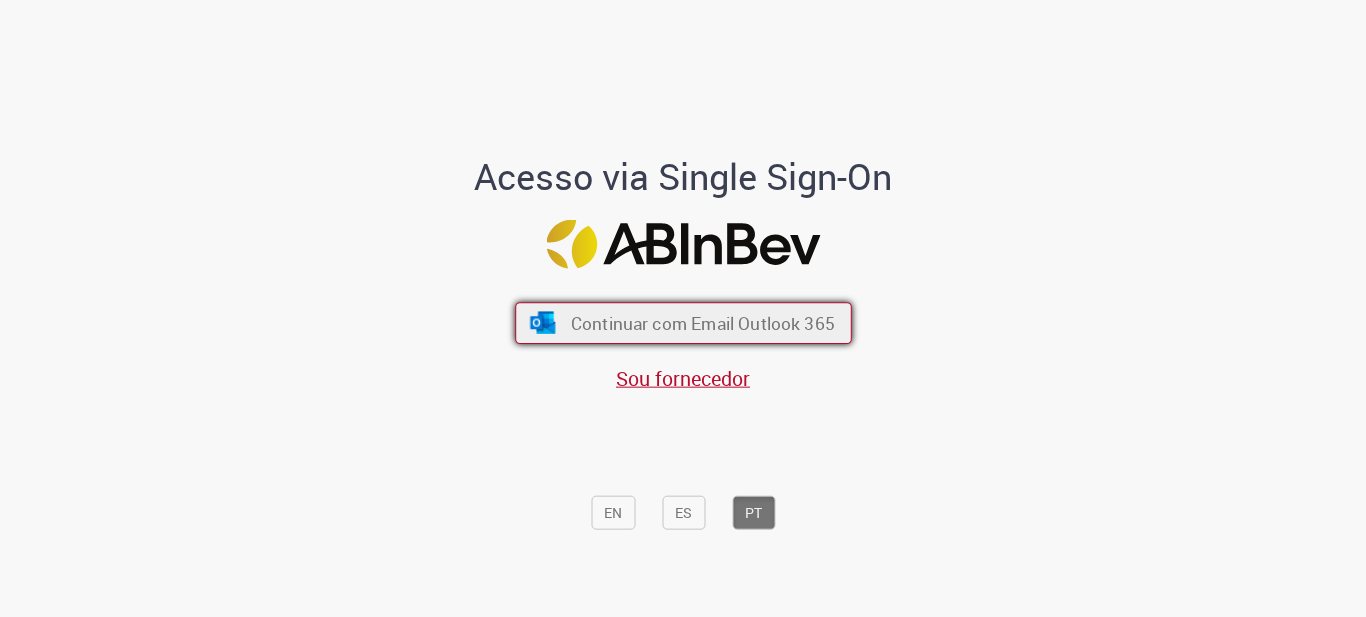 click on "Continuar com Email Outlook 365" at bounding box center (683, 323) 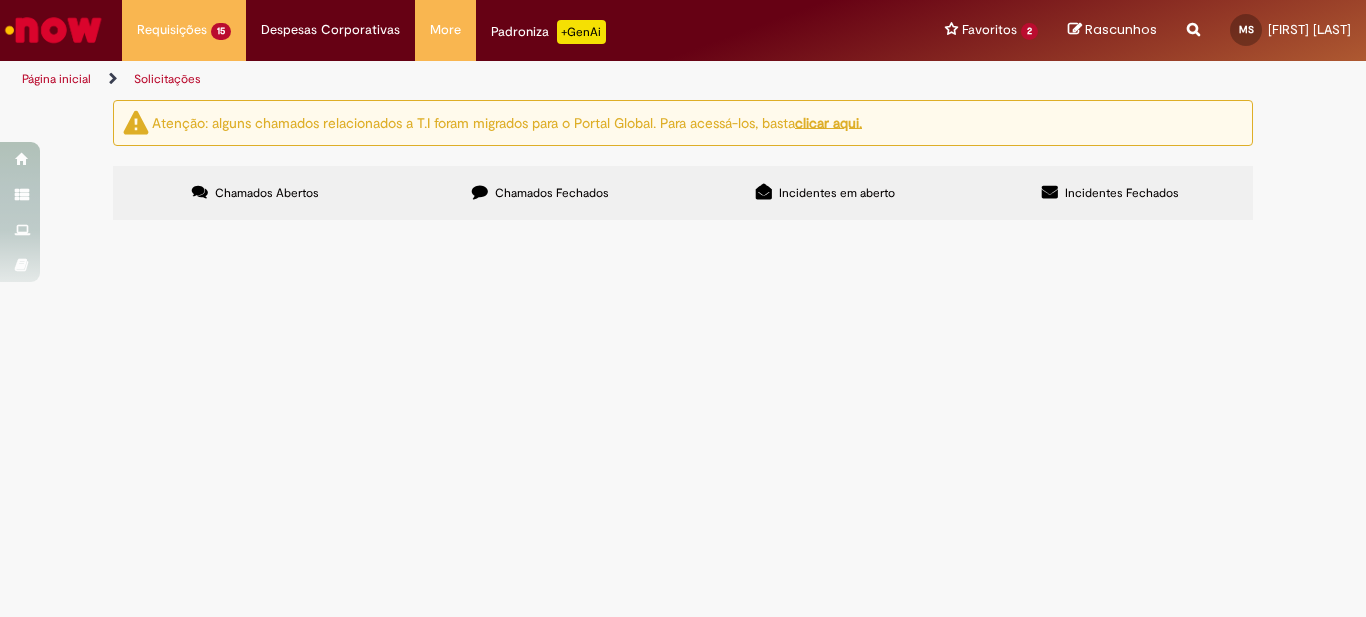 scroll, scrollTop: 0, scrollLeft: 0, axis: both 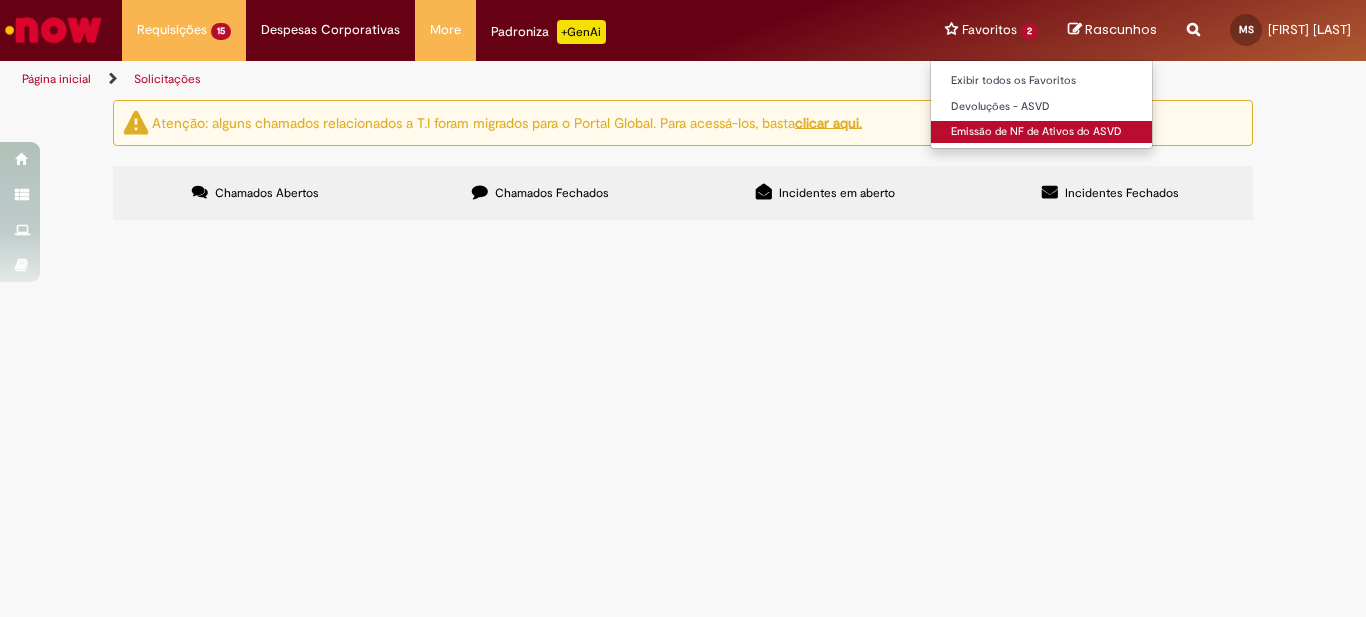 click on "Emissão de NF de Ativos do ASVD" at bounding box center (1041, 132) 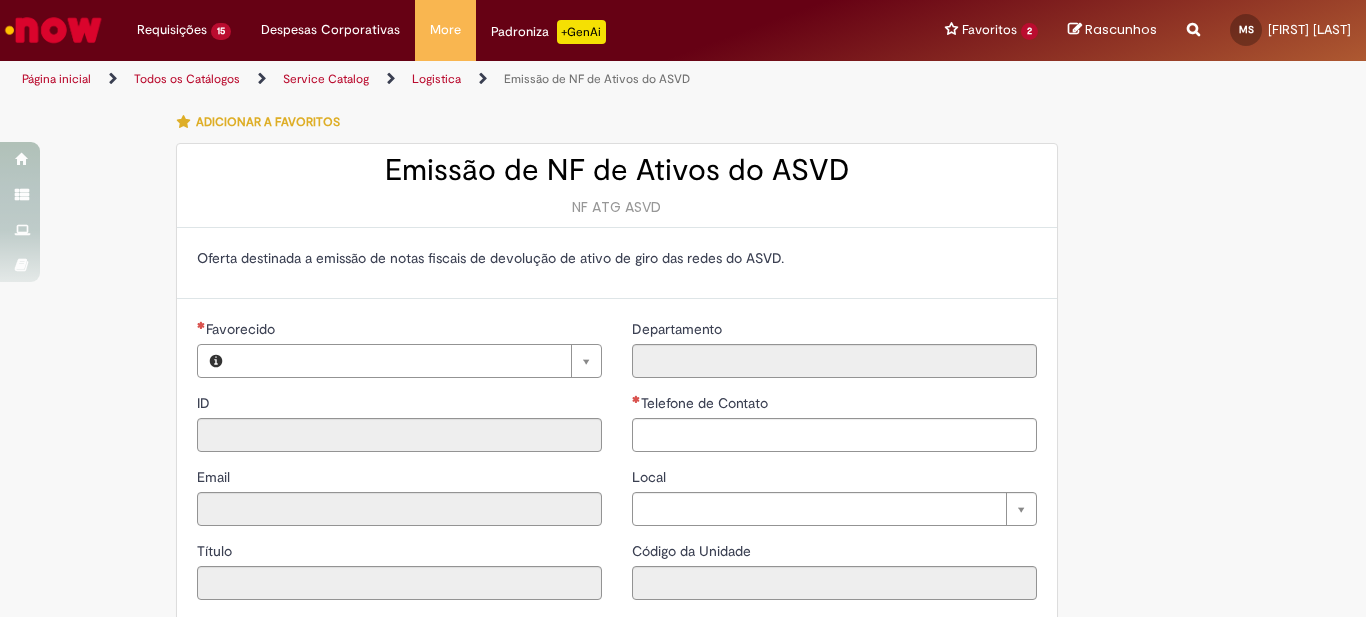 type on "**********" 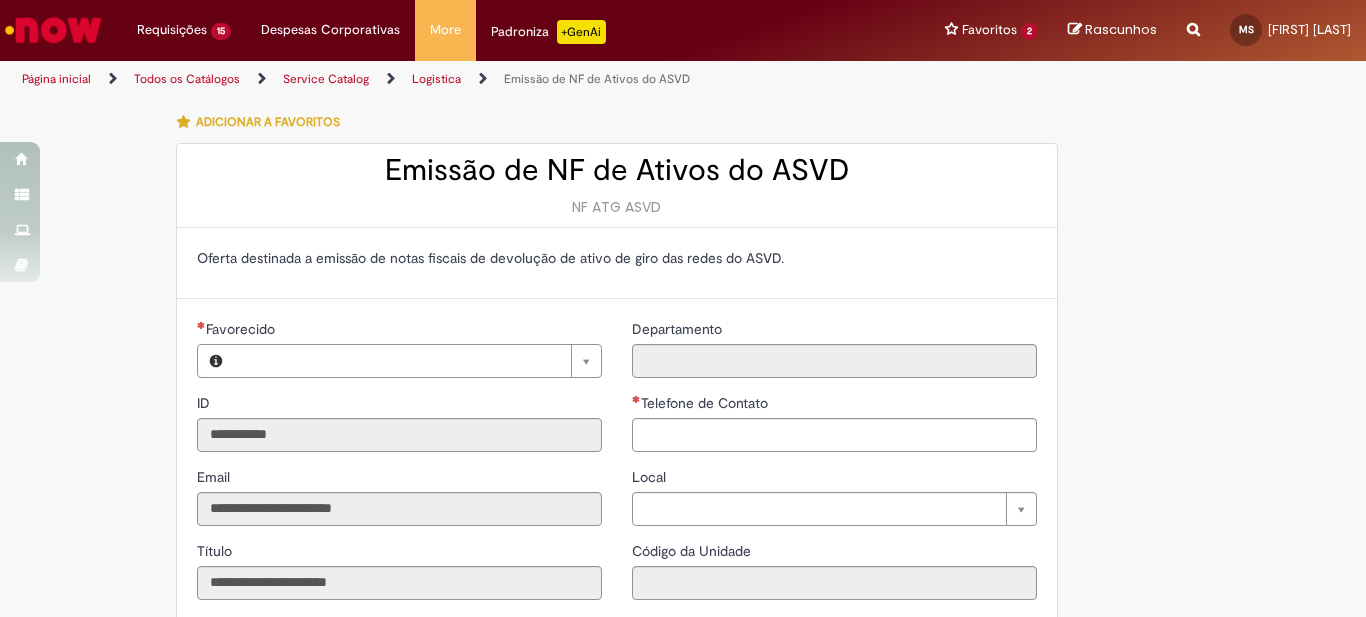 type on "**********" 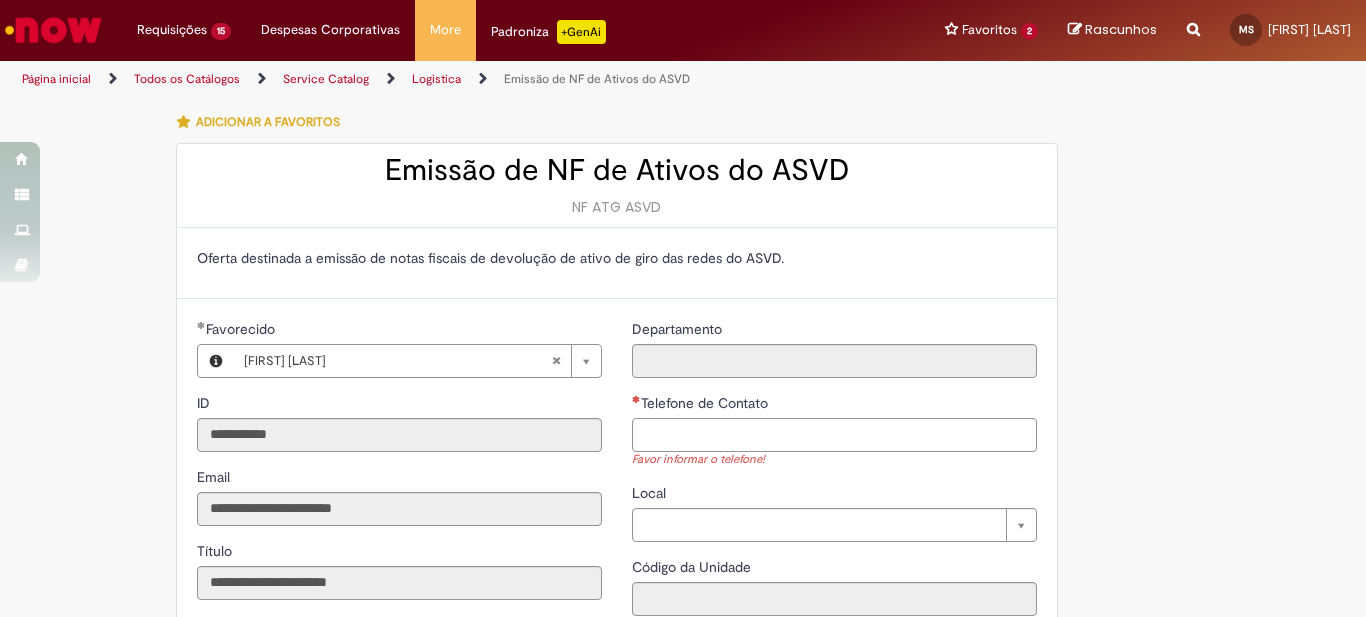click on "Telefone de Contato" at bounding box center (834, 435) 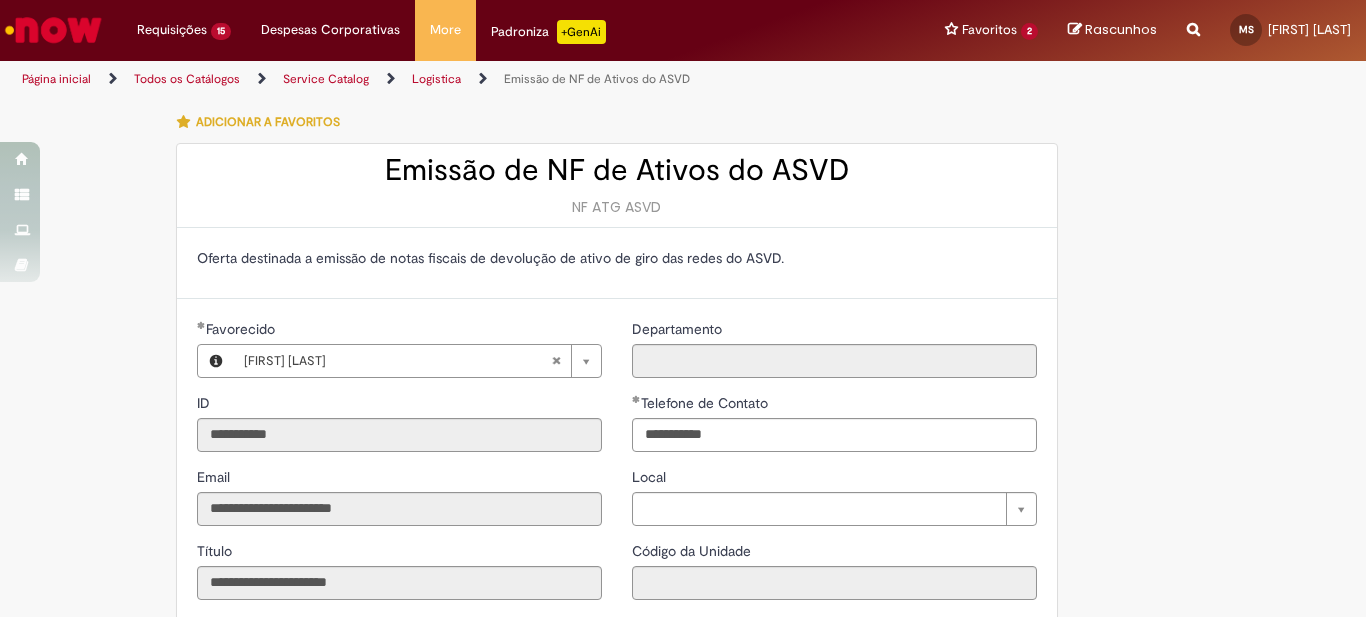 type on "**********" 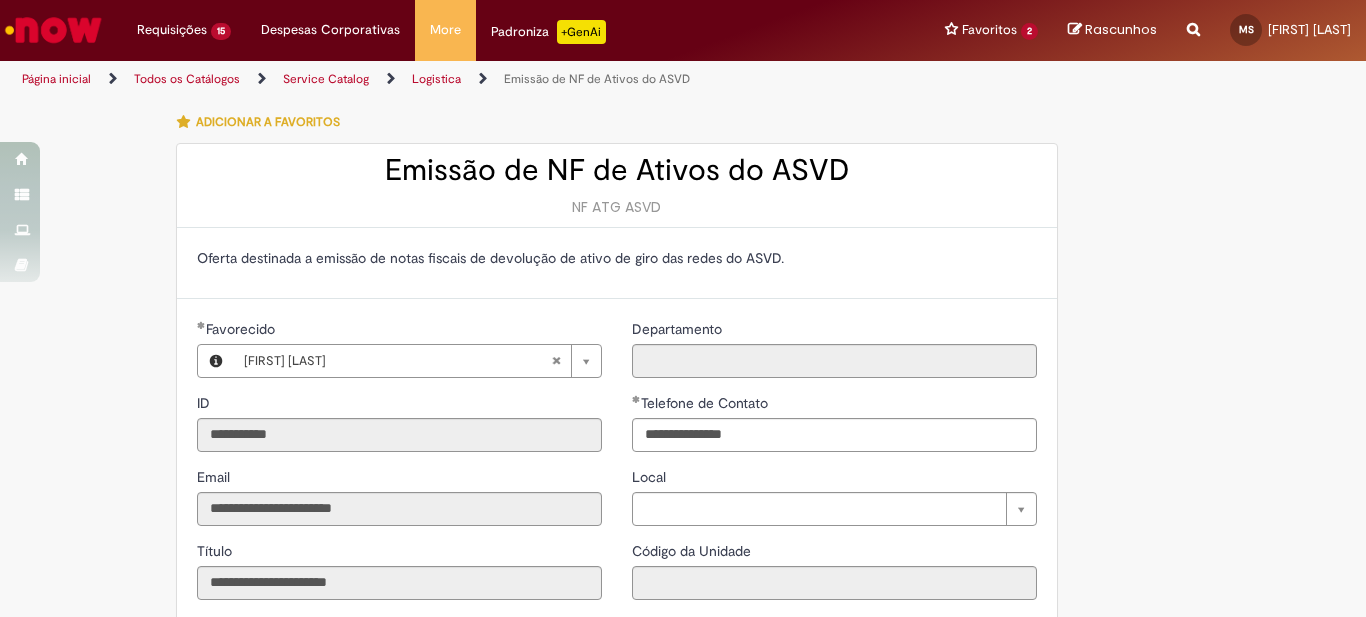 click on "**********" at bounding box center [834, 467] 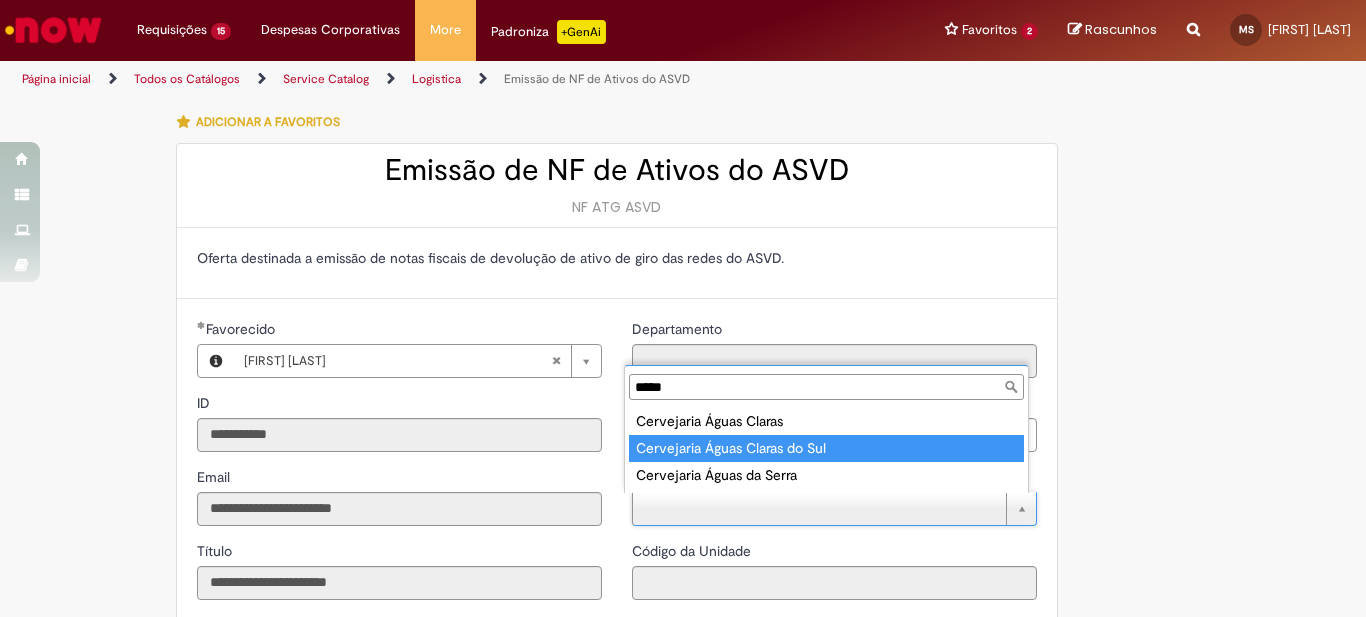 type on "*****" 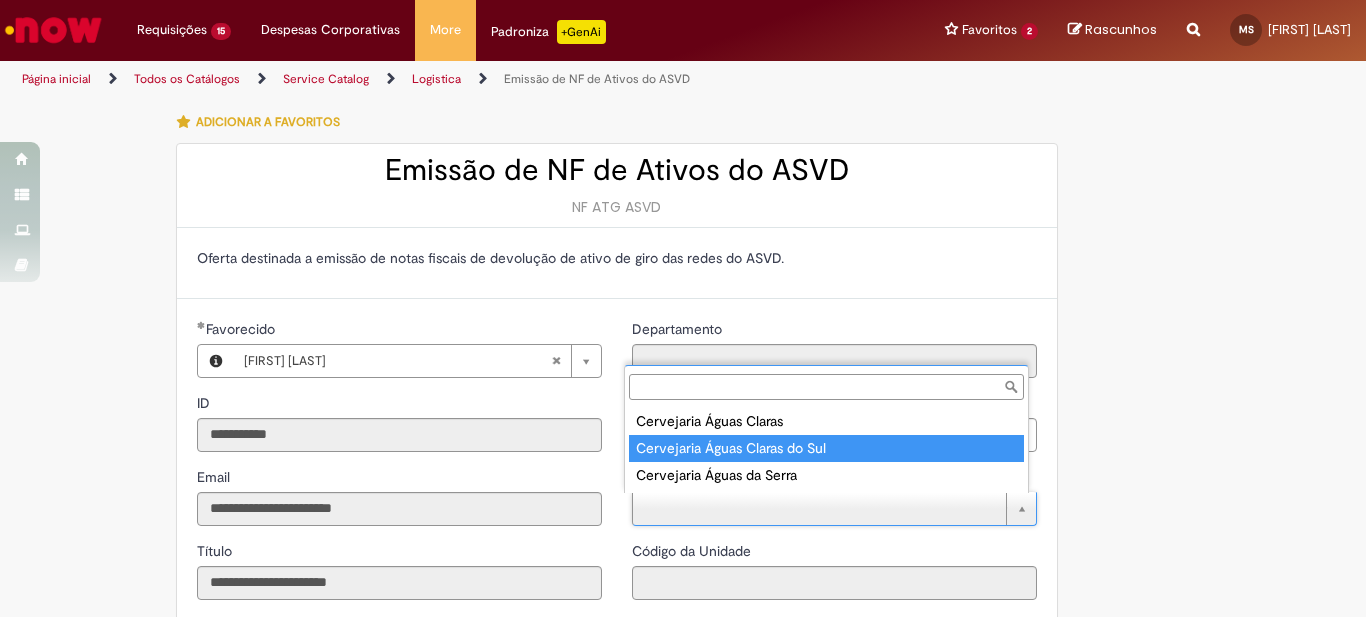 type on "****" 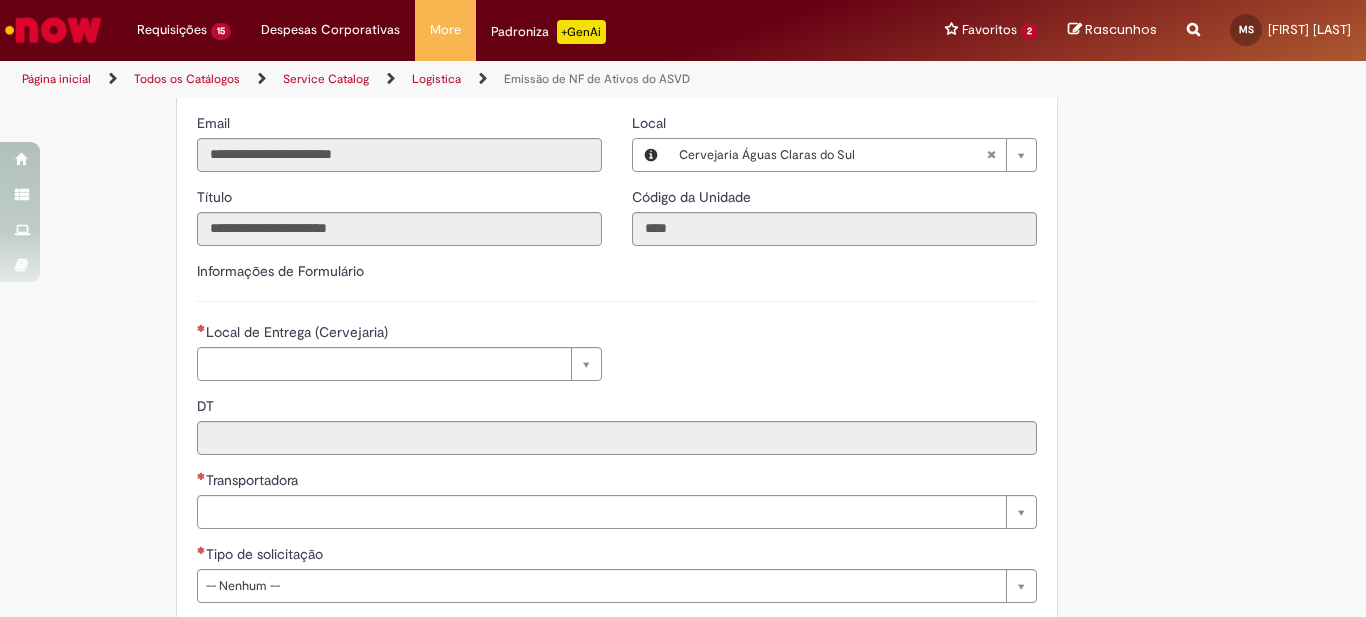 scroll, scrollTop: 364, scrollLeft: 0, axis: vertical 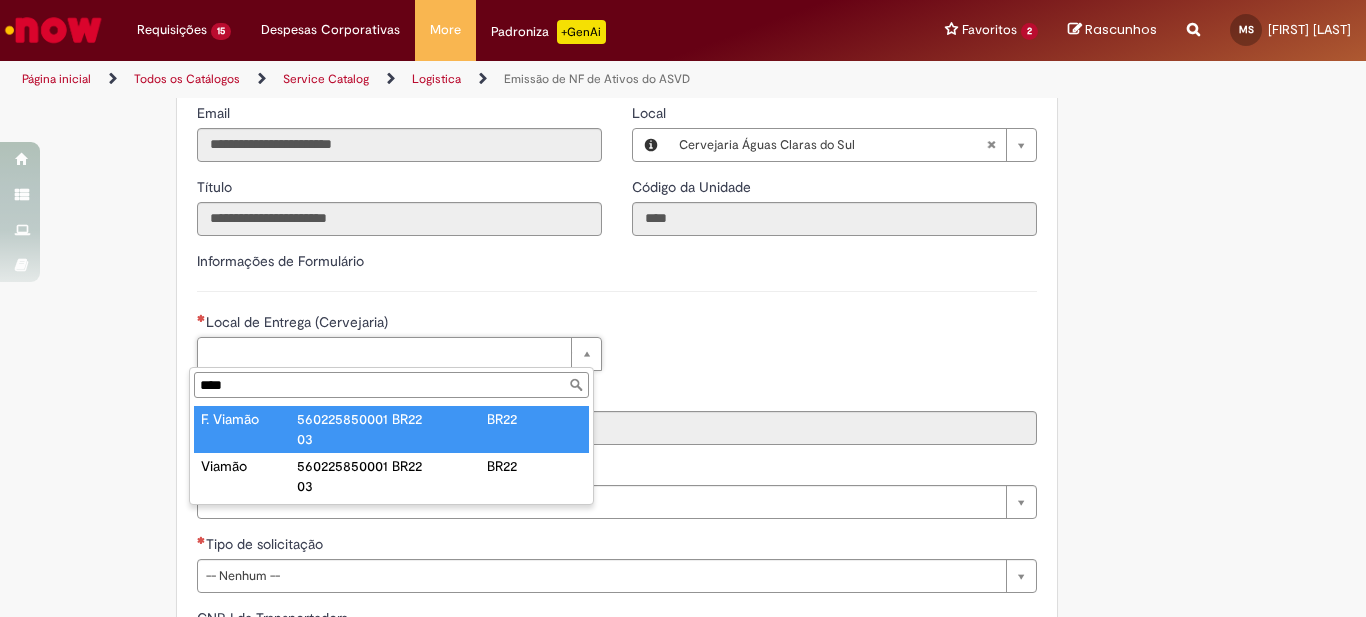 type on "****" 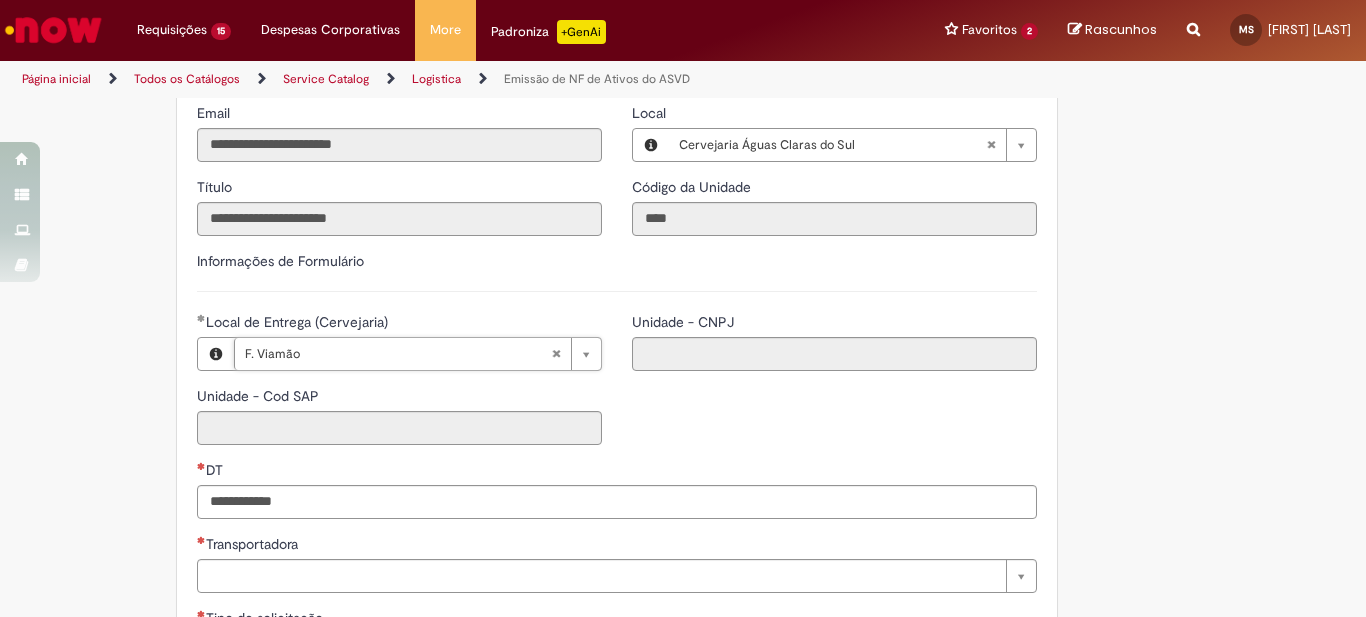 type on "****" 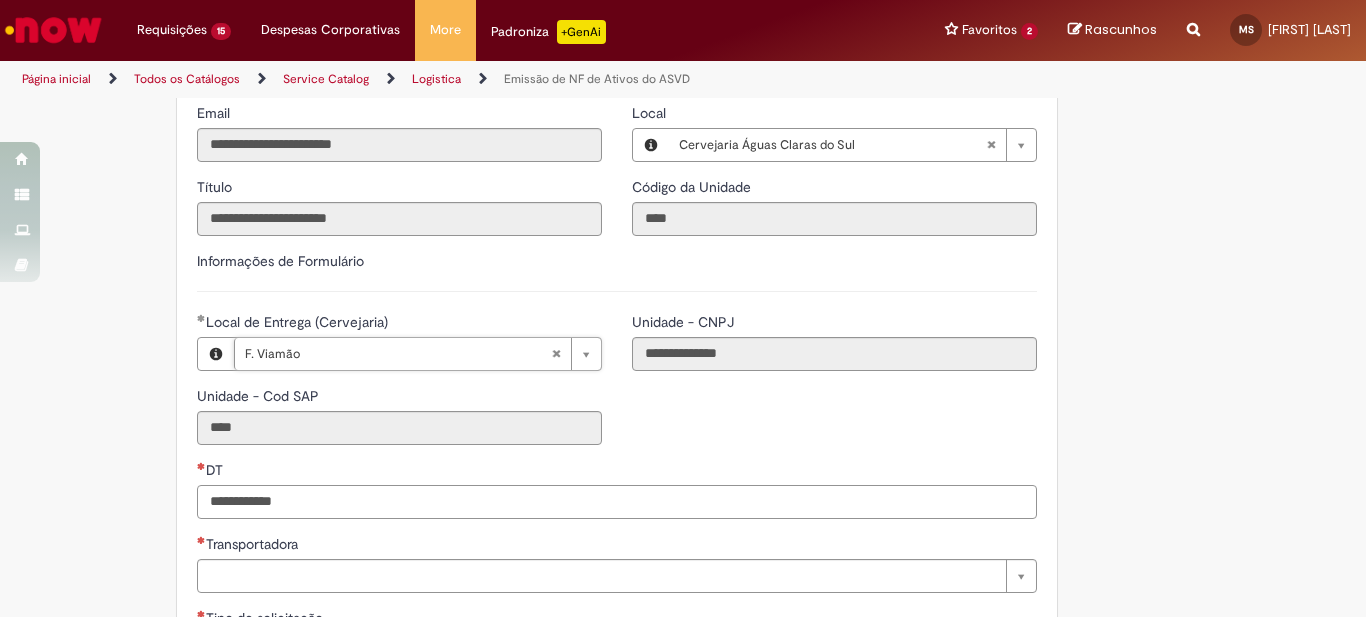 click on "DT" at bounding box center [617, 502] 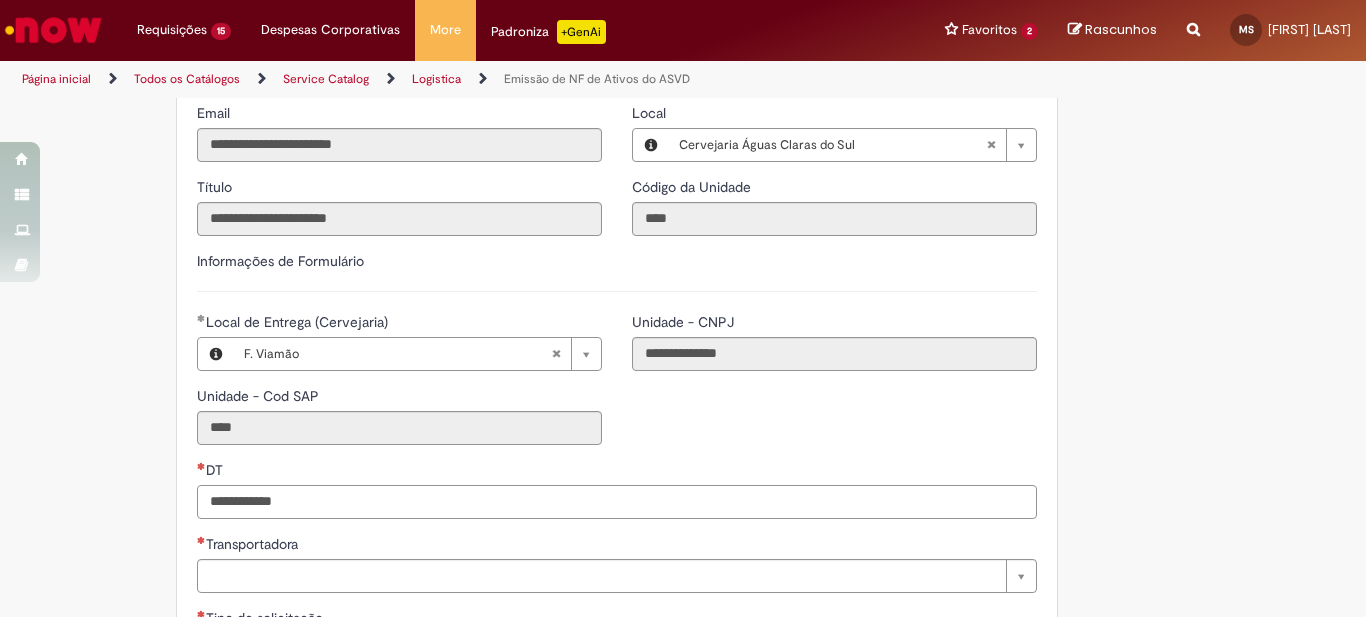 paste on "**********" 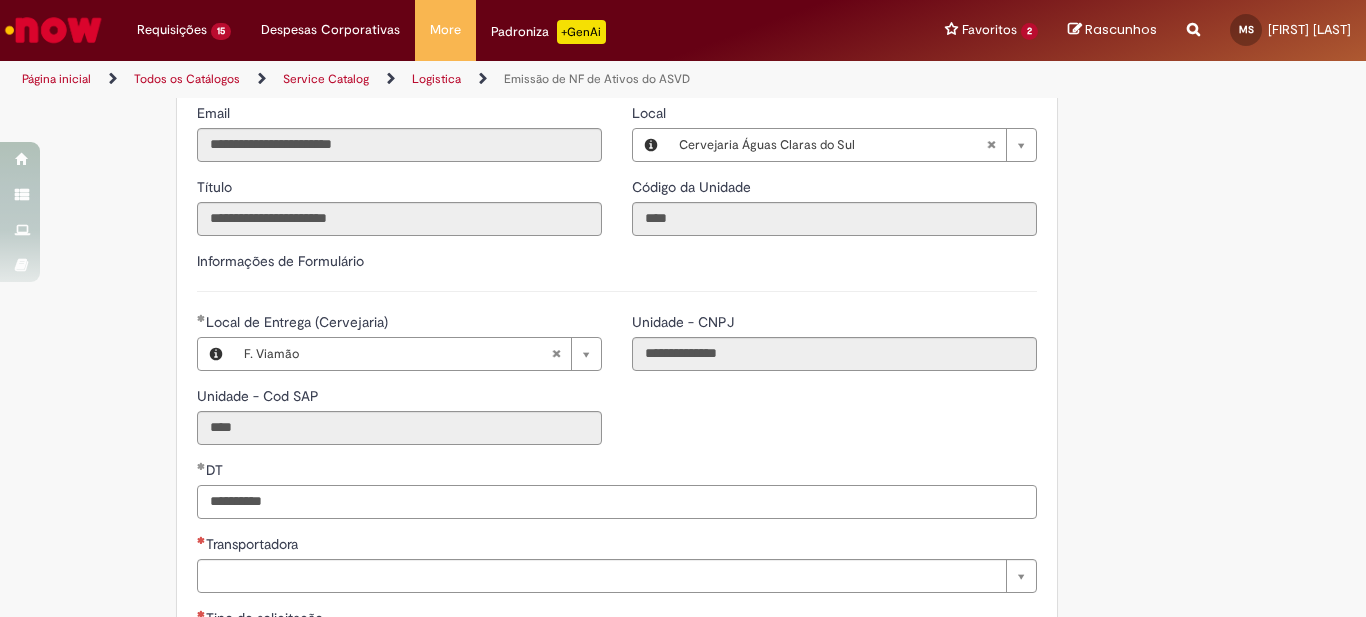 type on "**********" 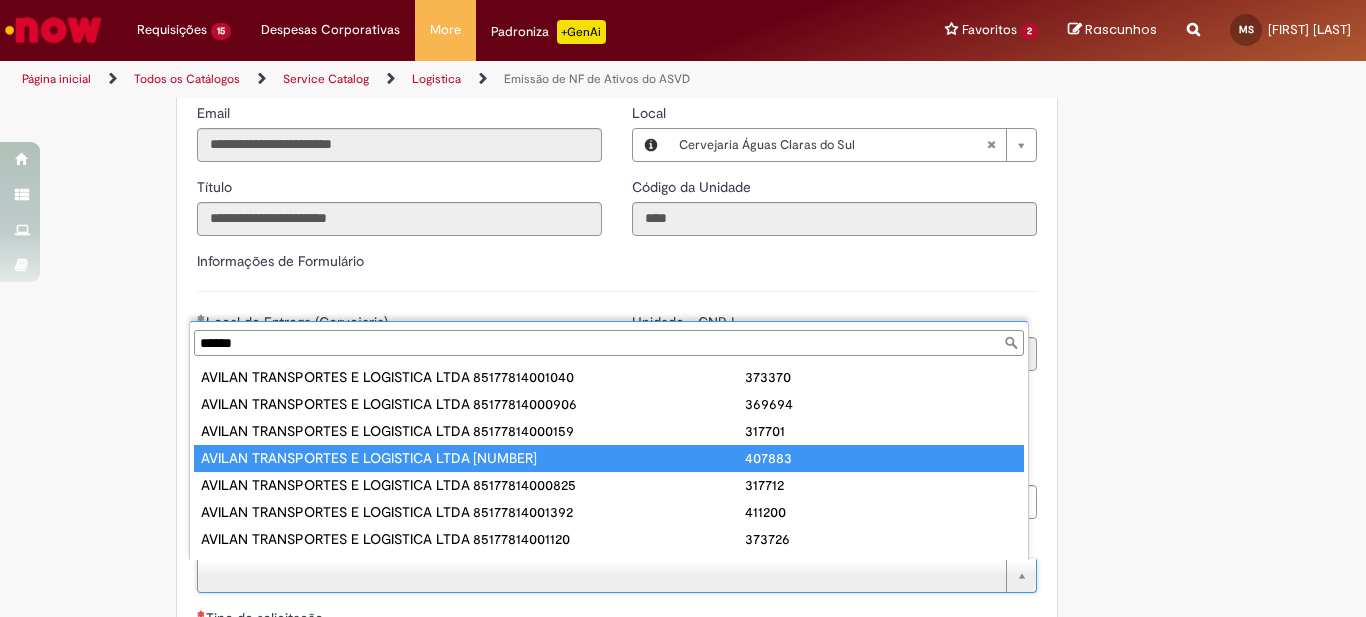 type on "******" 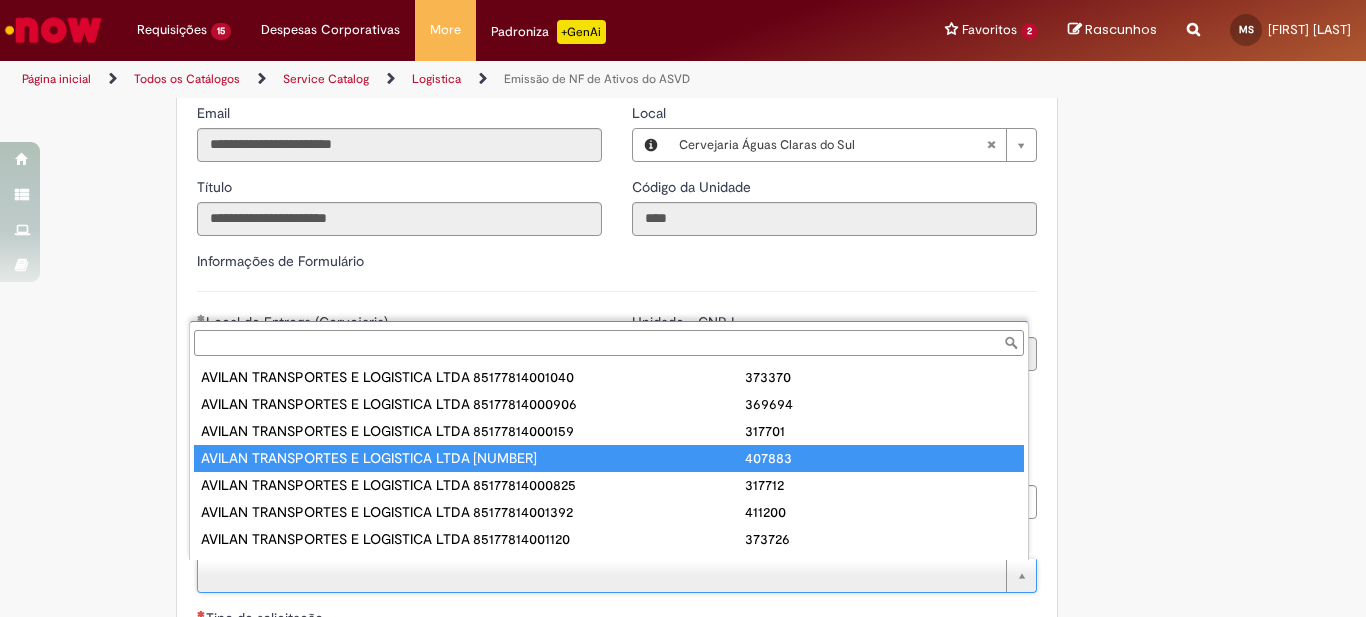 type on "**********" 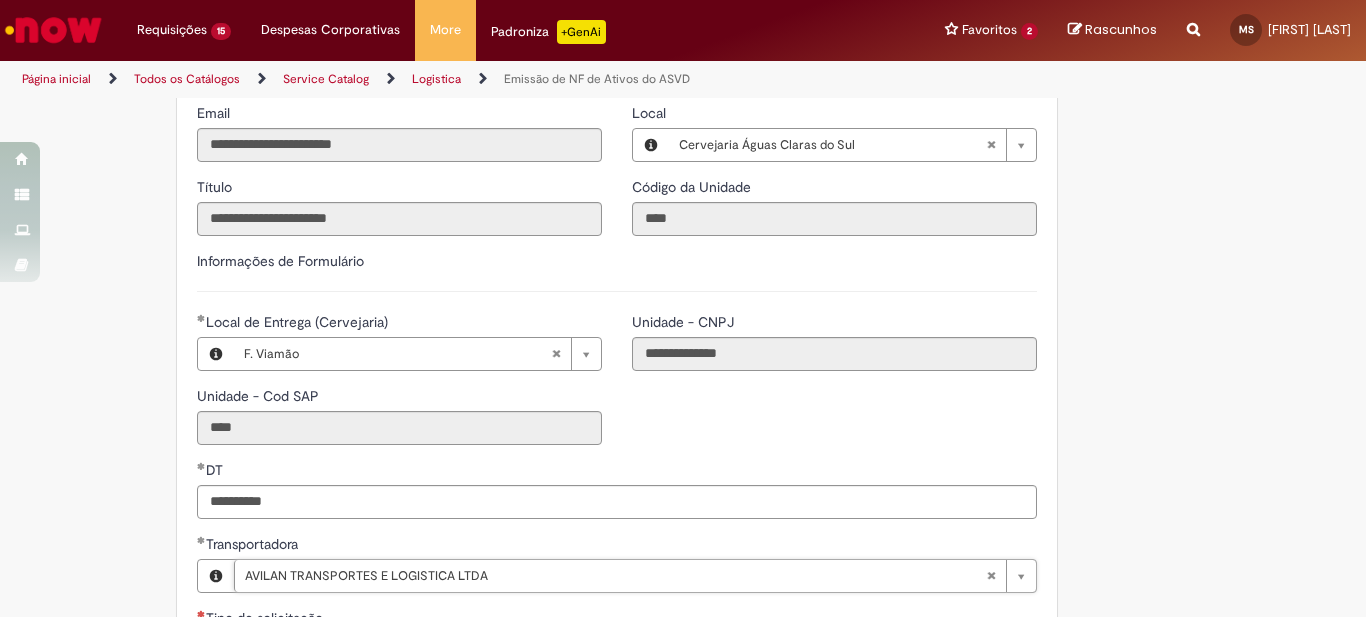 type 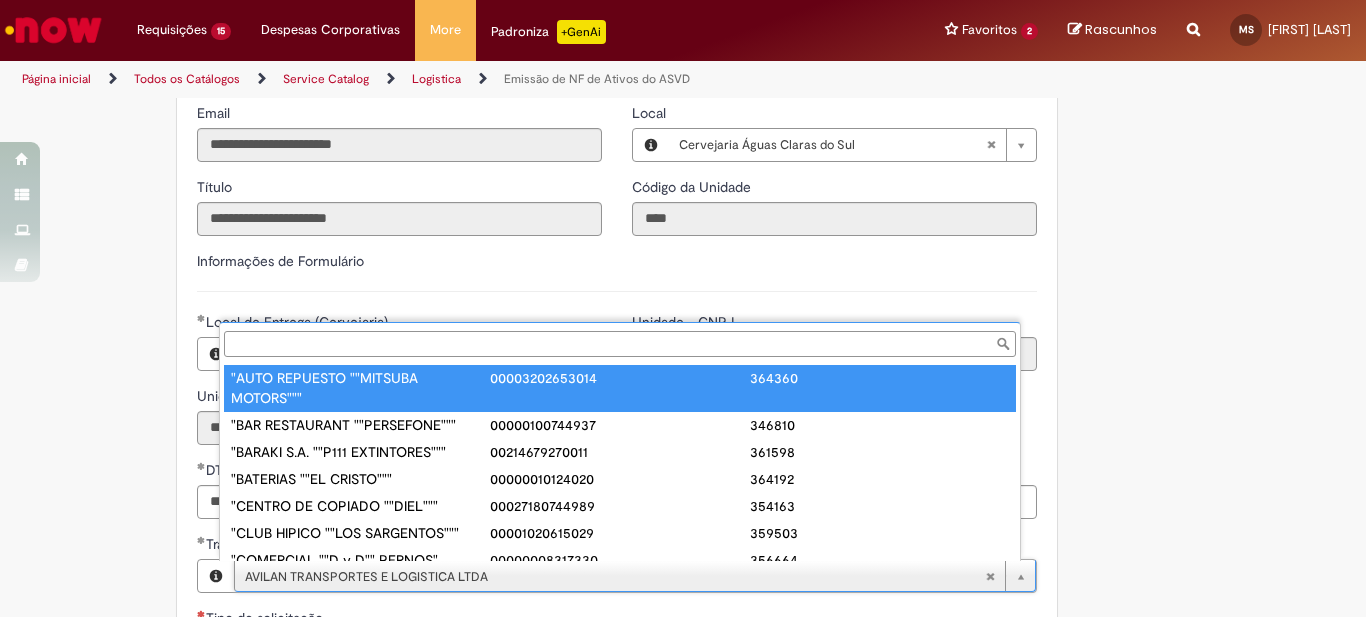 type on "**********" 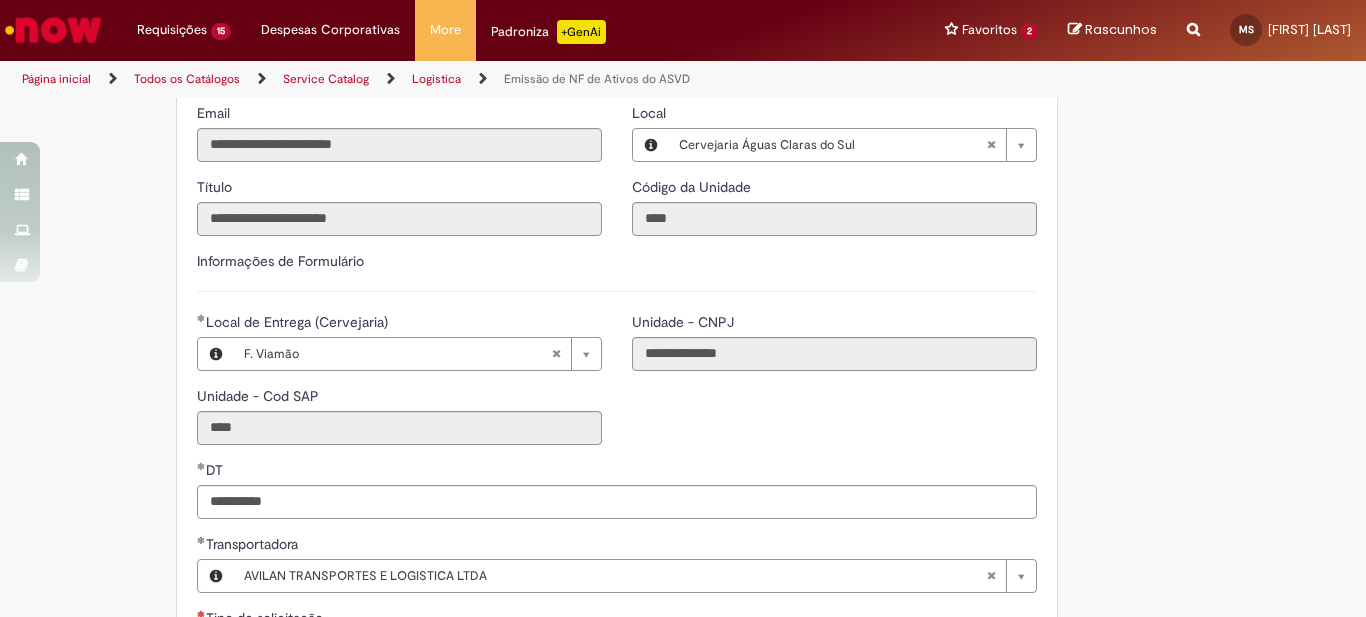 scroll, scrollTop: 0, scrollLeft: 0, axis: both 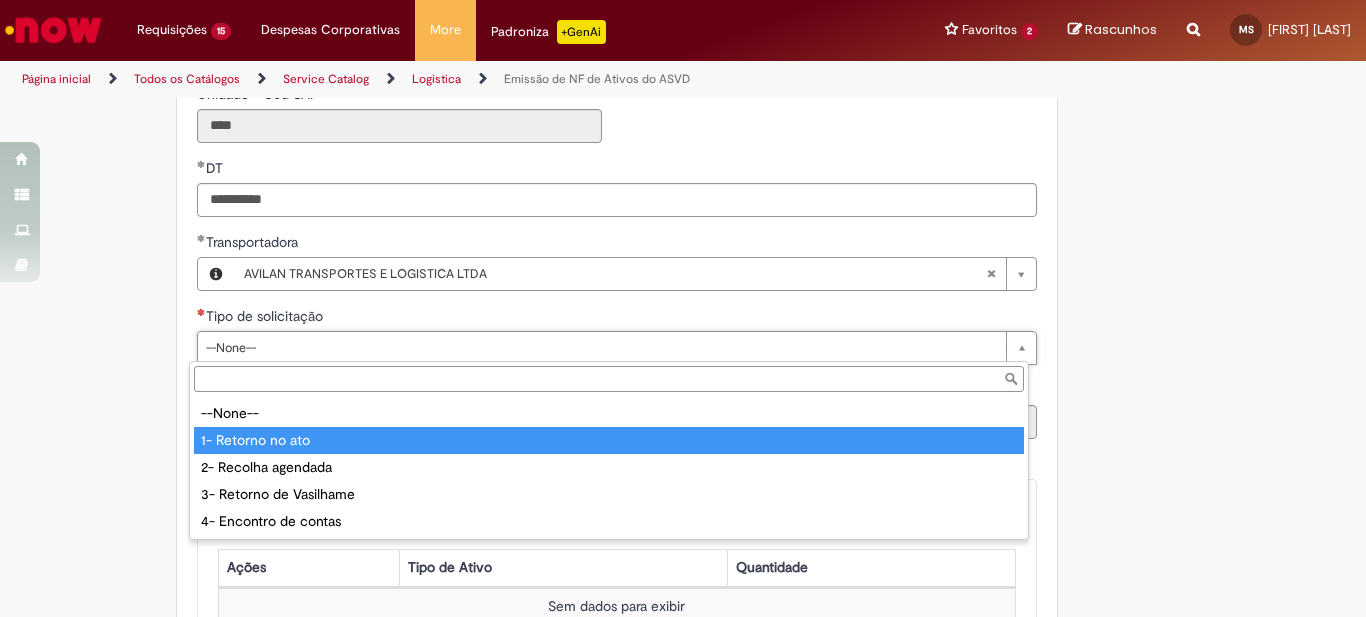 type on "**********" 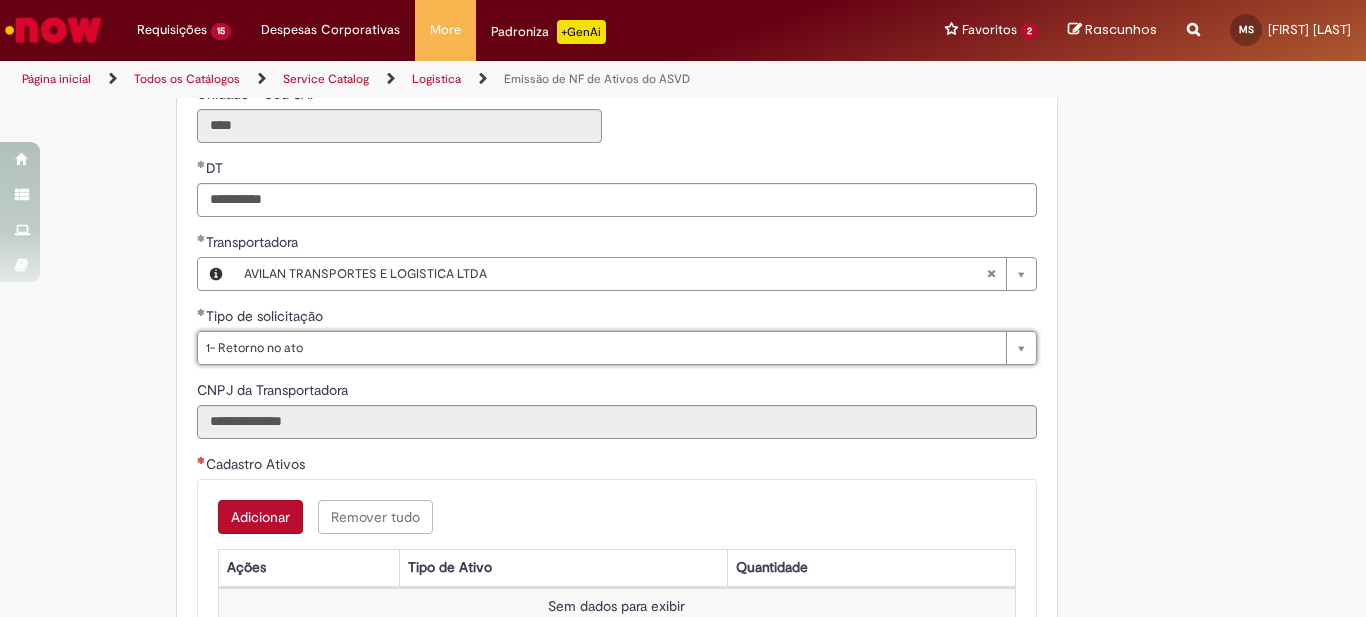 click on "Adicionar" at bounding box center (260, 517) 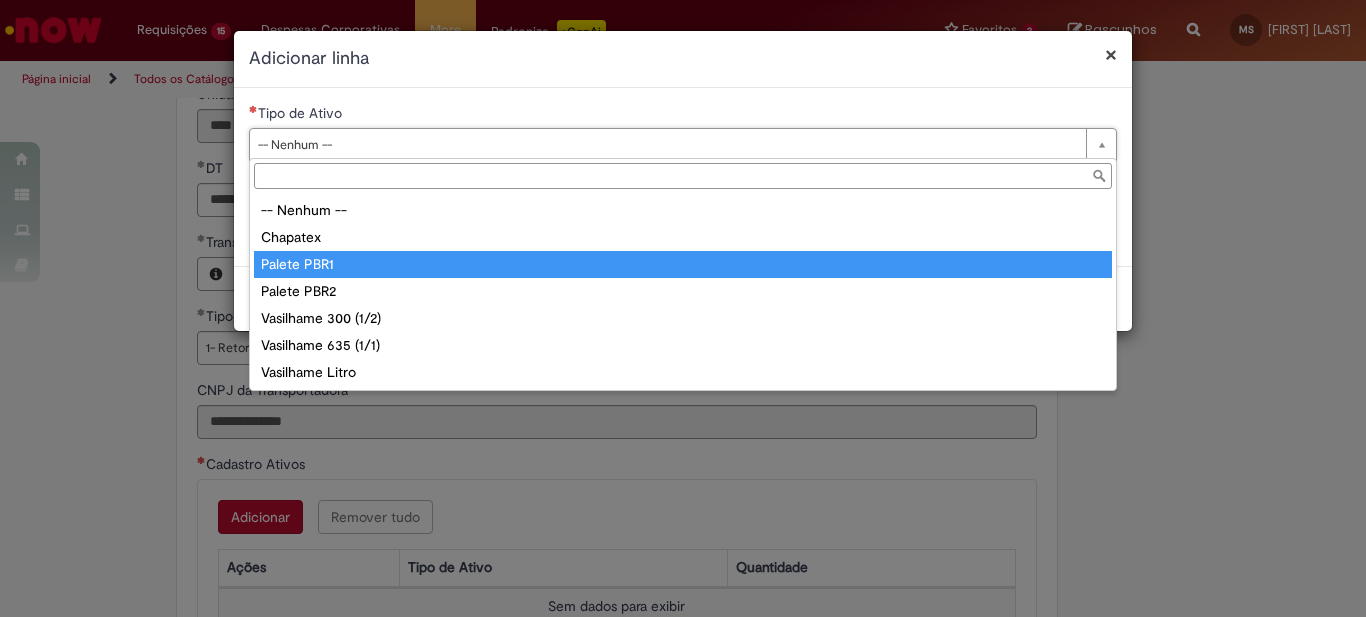 type on "**********" 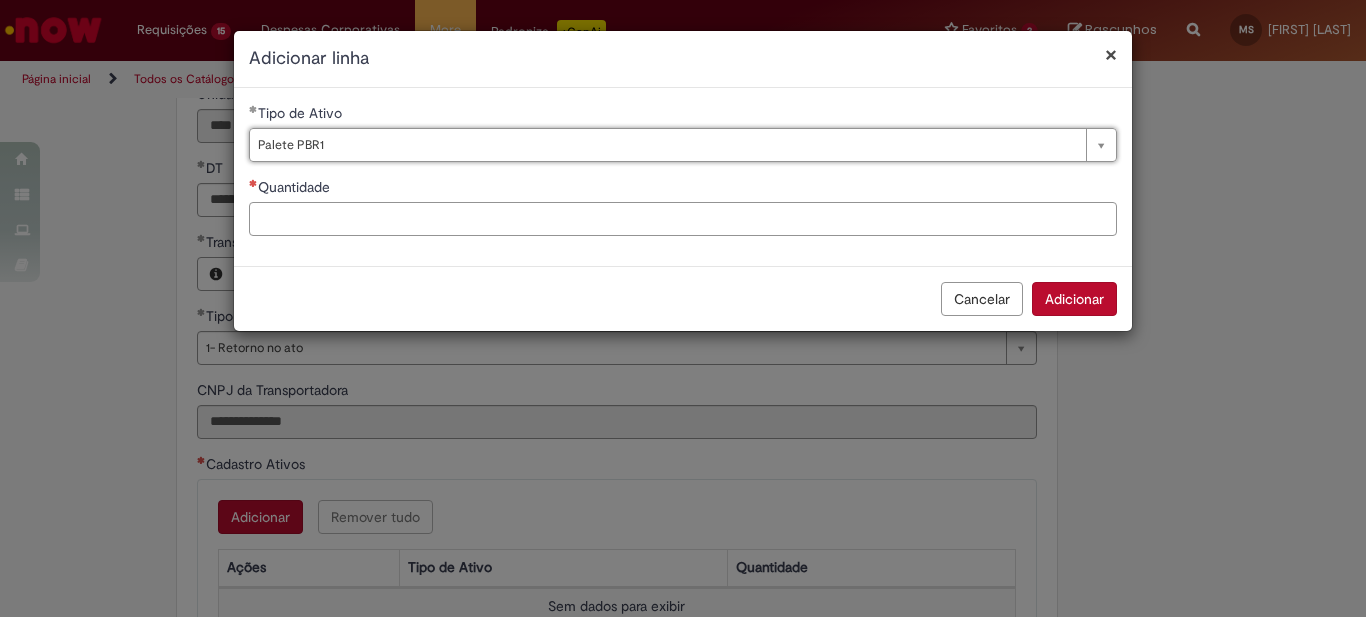 click on "Quantidade" at bounding box center (683, 219) 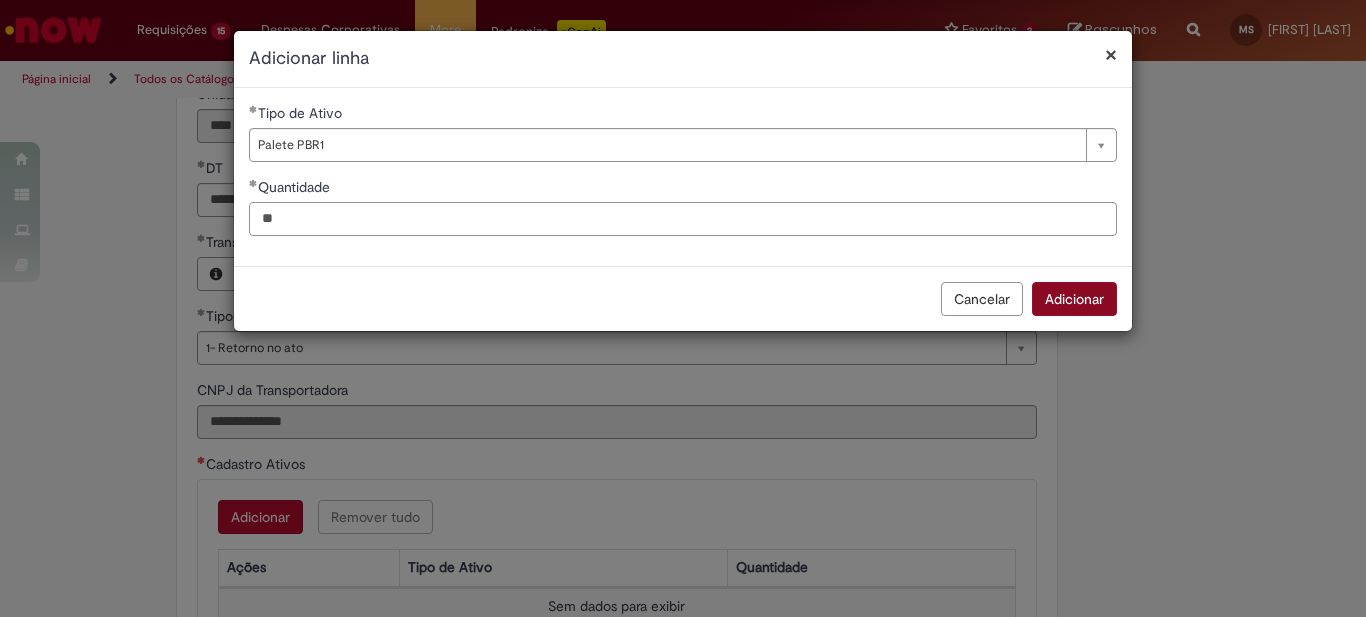 type on "**" 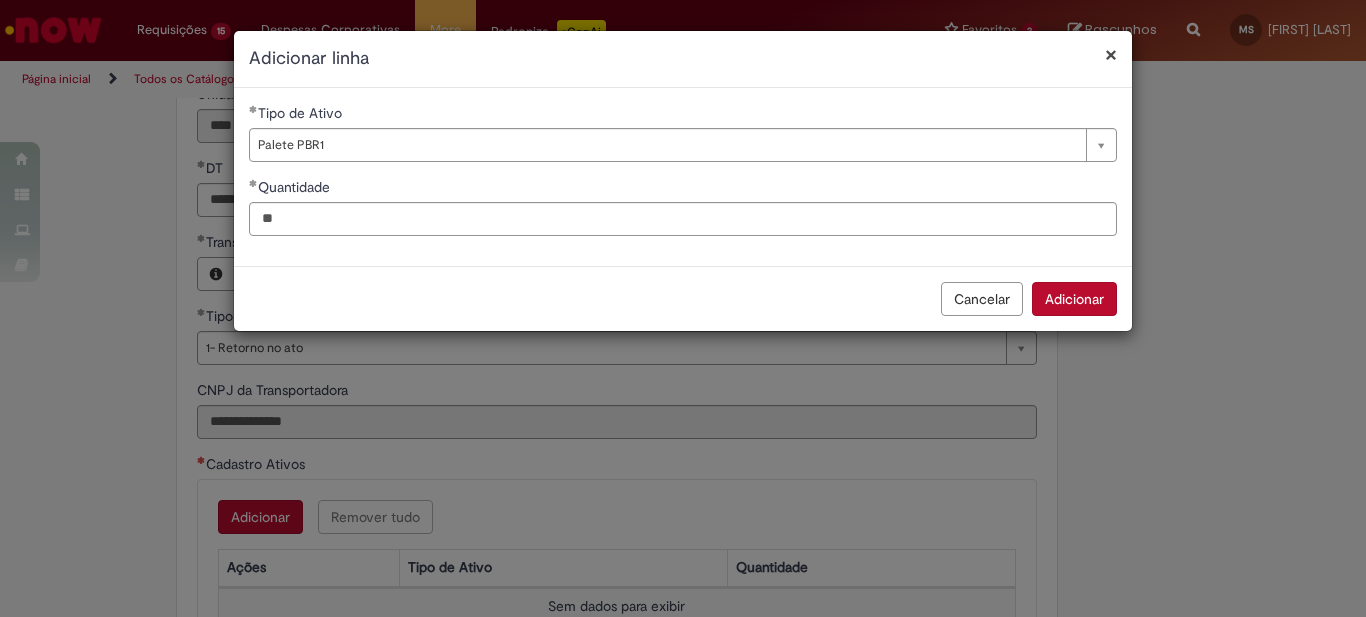 click on "Adicionar" at bounding box center [1074, 299] 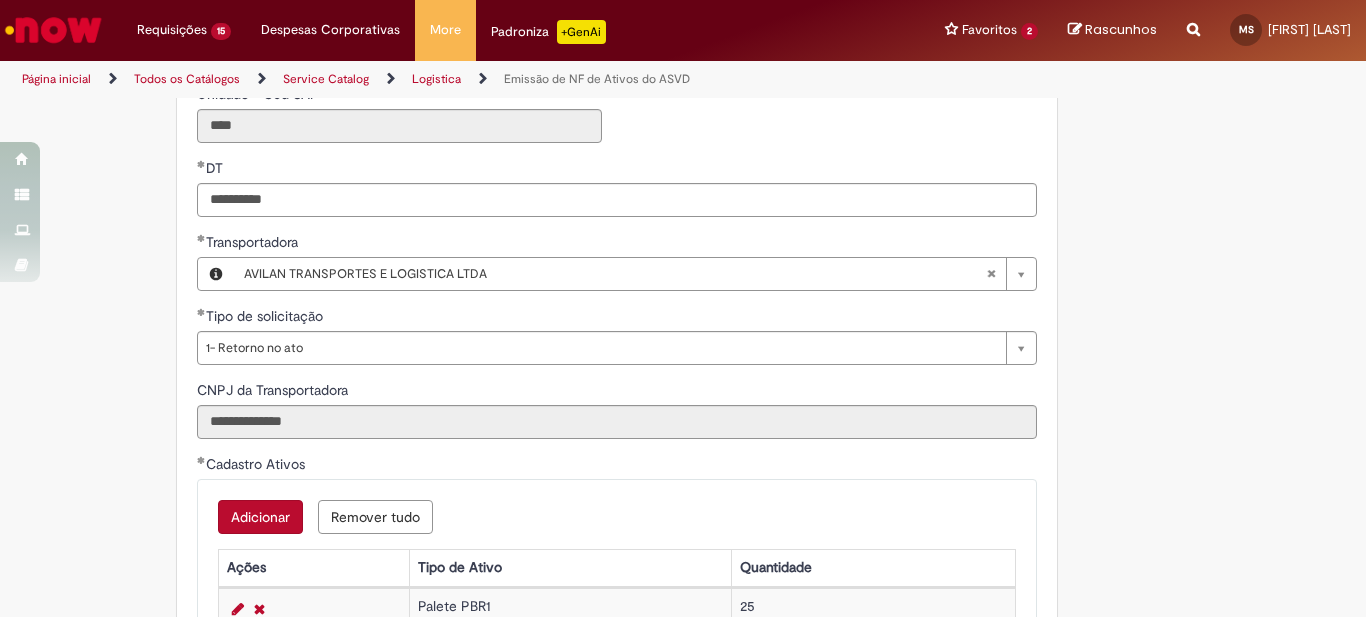 click on "Adicionar" at bounding box center (260, 517) 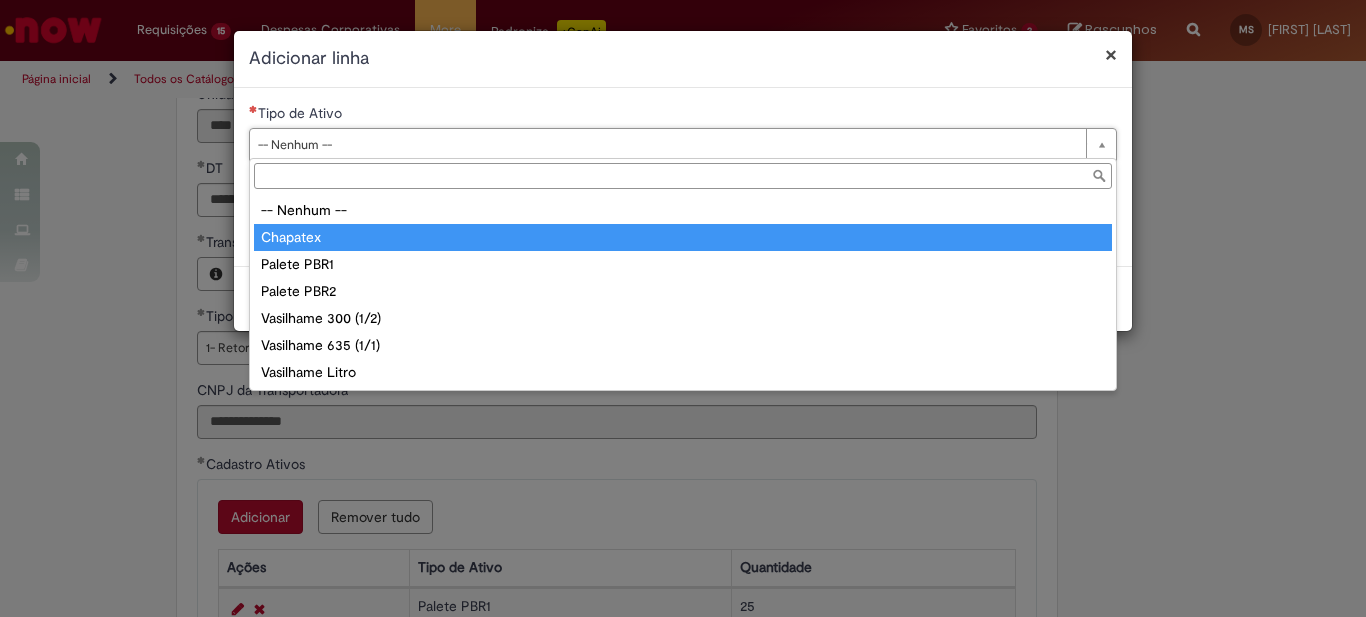 type on "********" 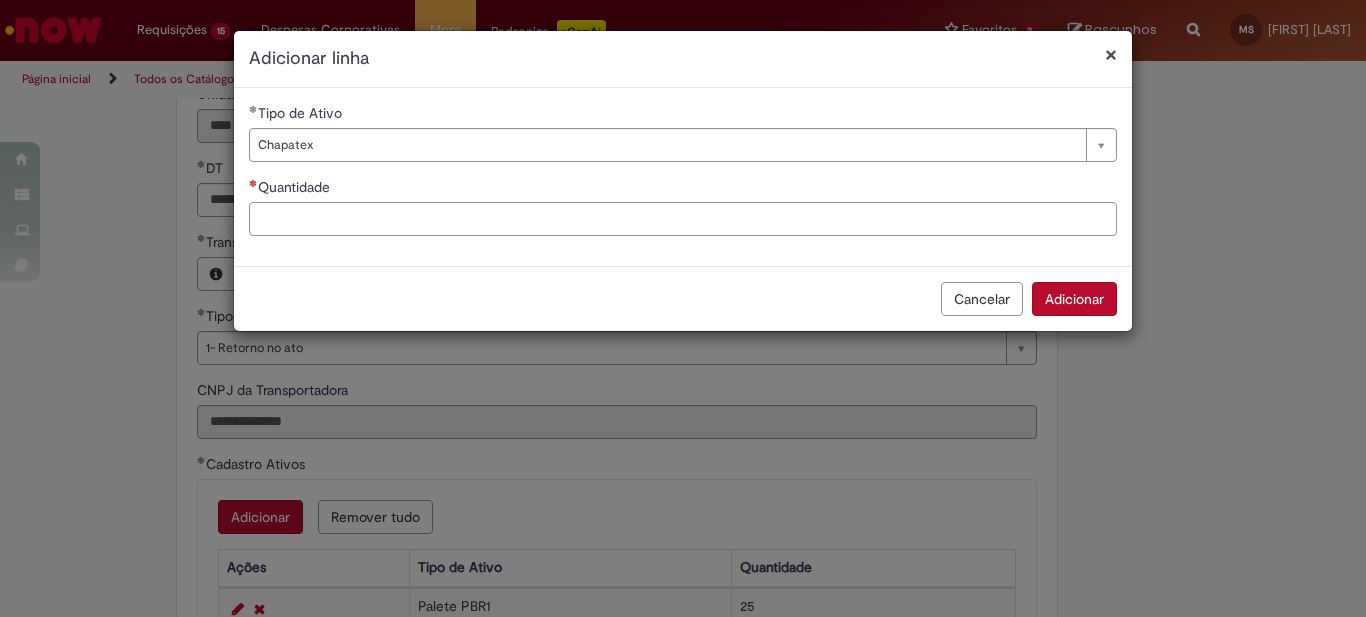 click on "Quantidade" at bounding box center [683, 219] 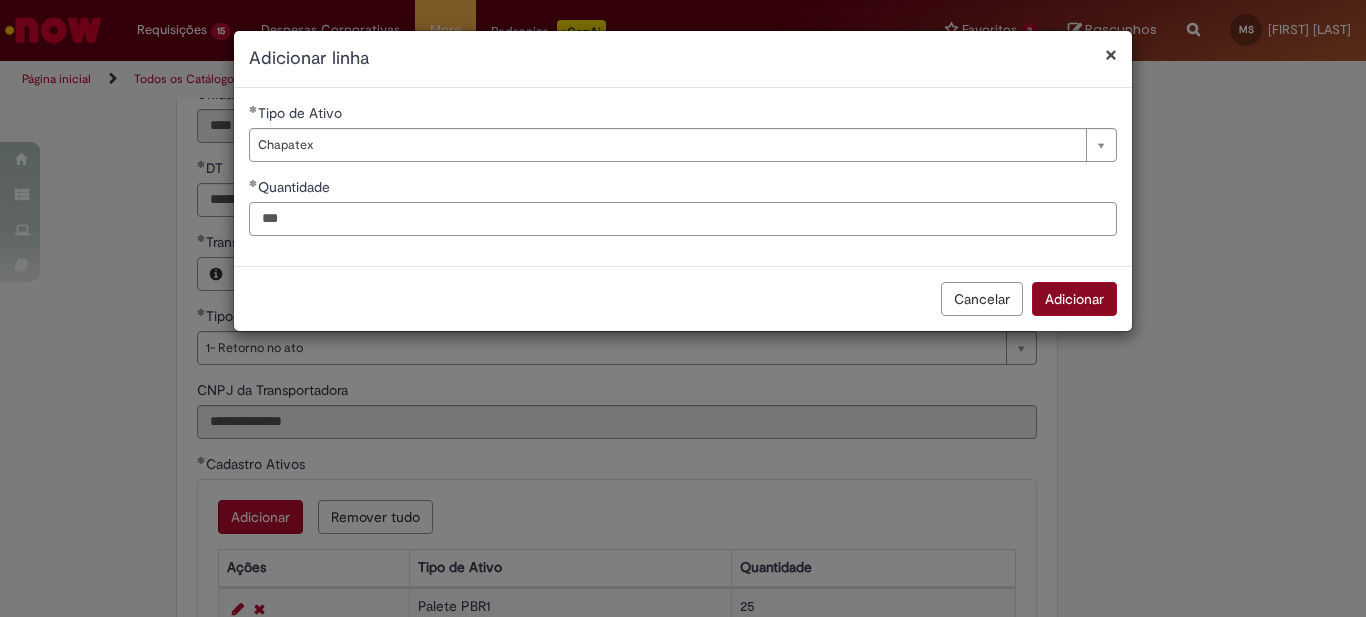 type on "***" 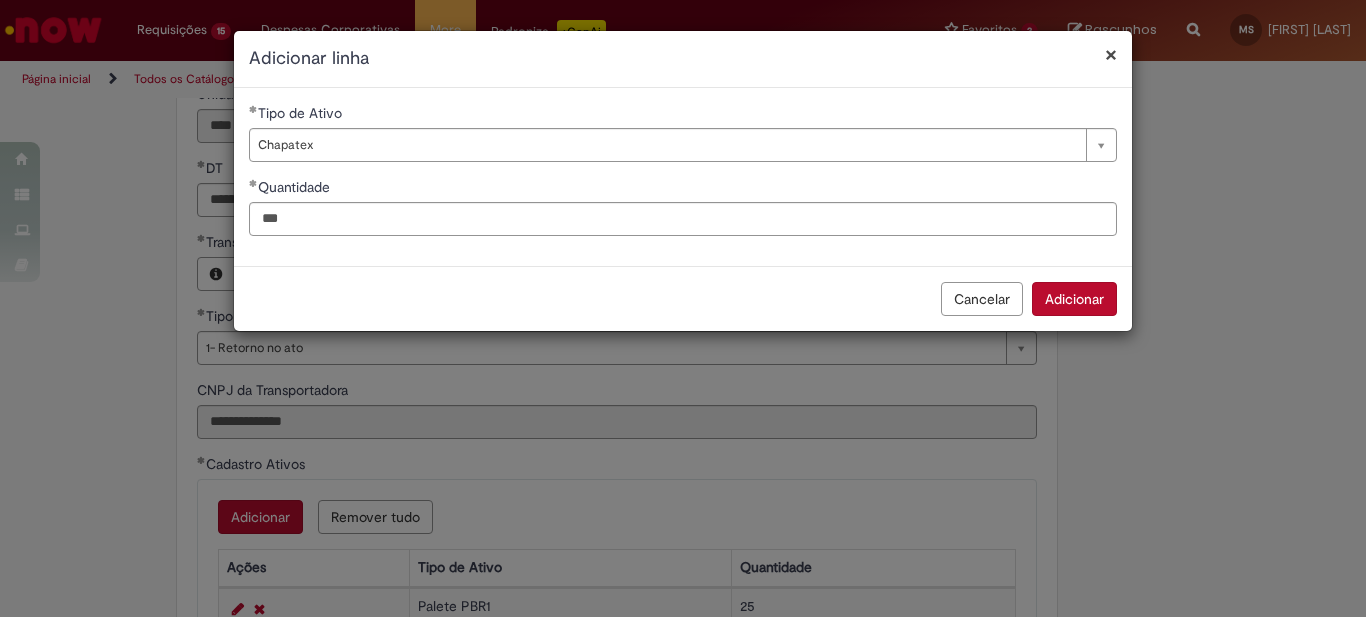 click on "Adicionar" at bounding box center [1074, 299] 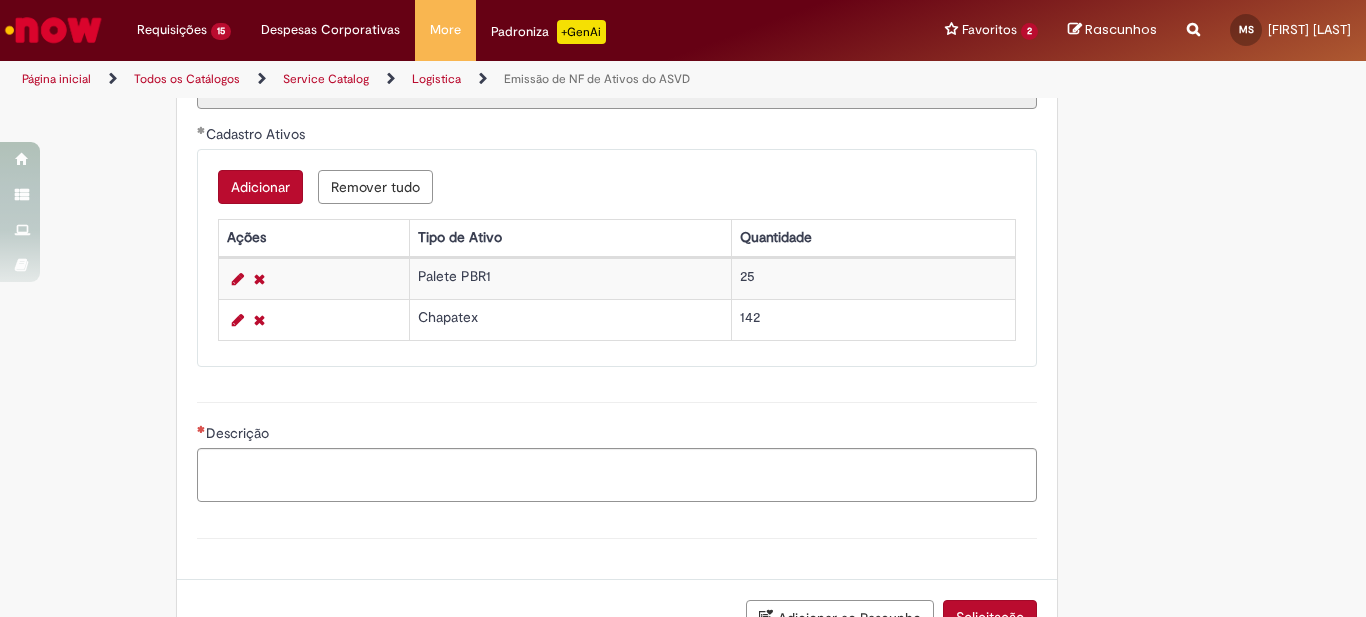 scroll, scrollTop: 1010, scrollLeft: 0, axis: vertical 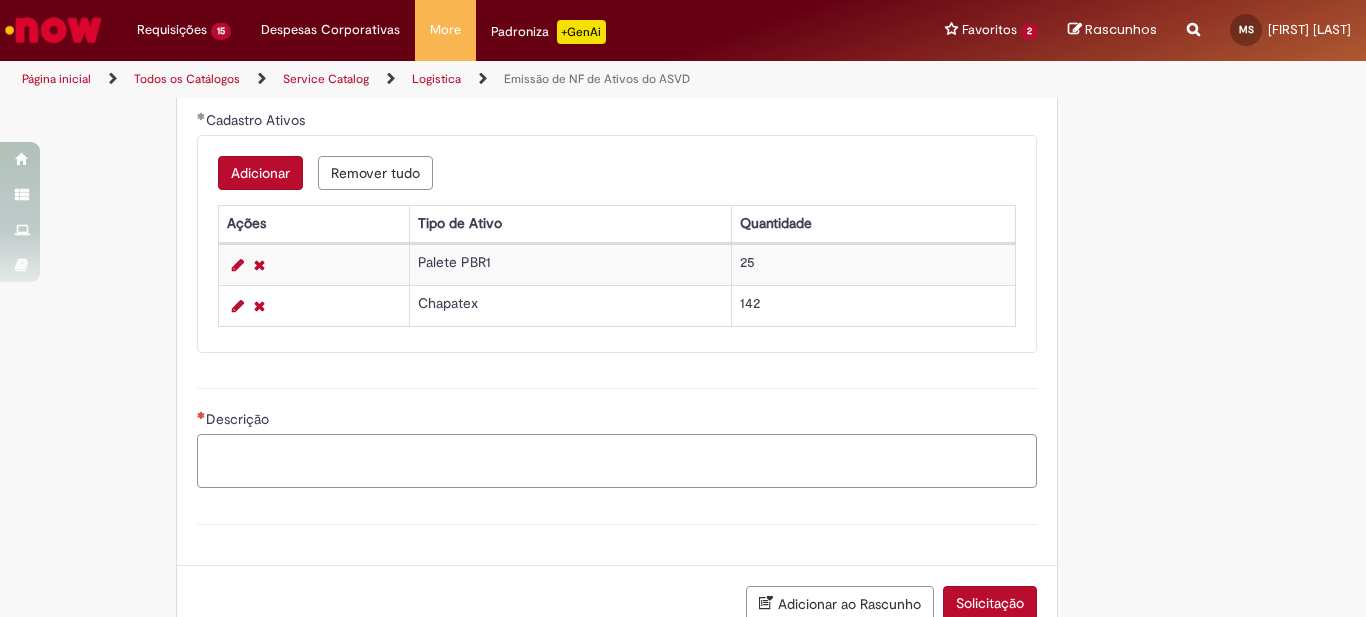 click on "Descrição" at bounding box center (617, 461) 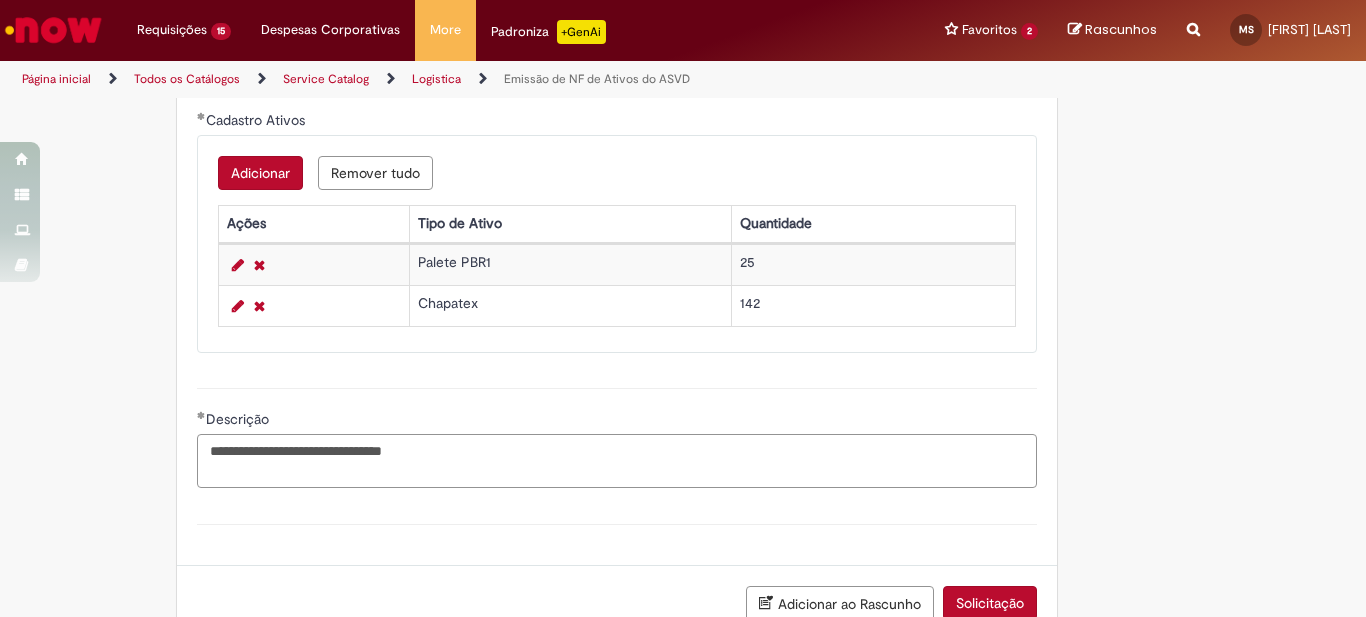 paste on "**********" 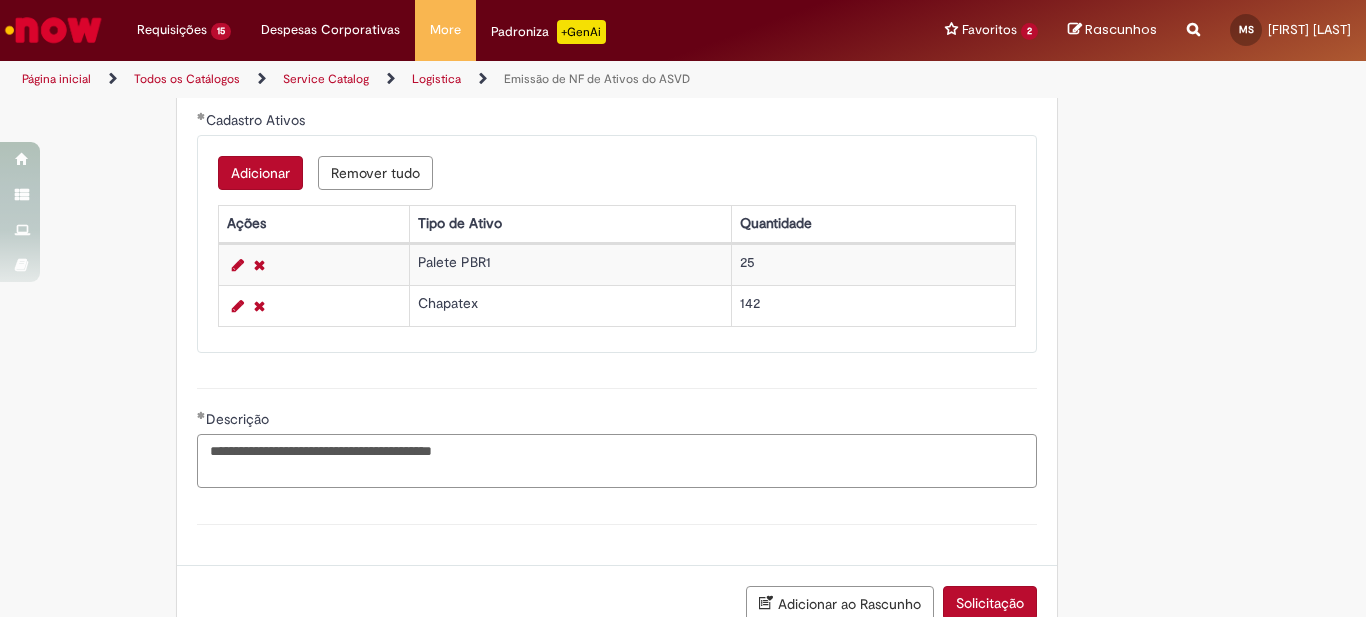 click on "**********" at bounding box center (617, 461) 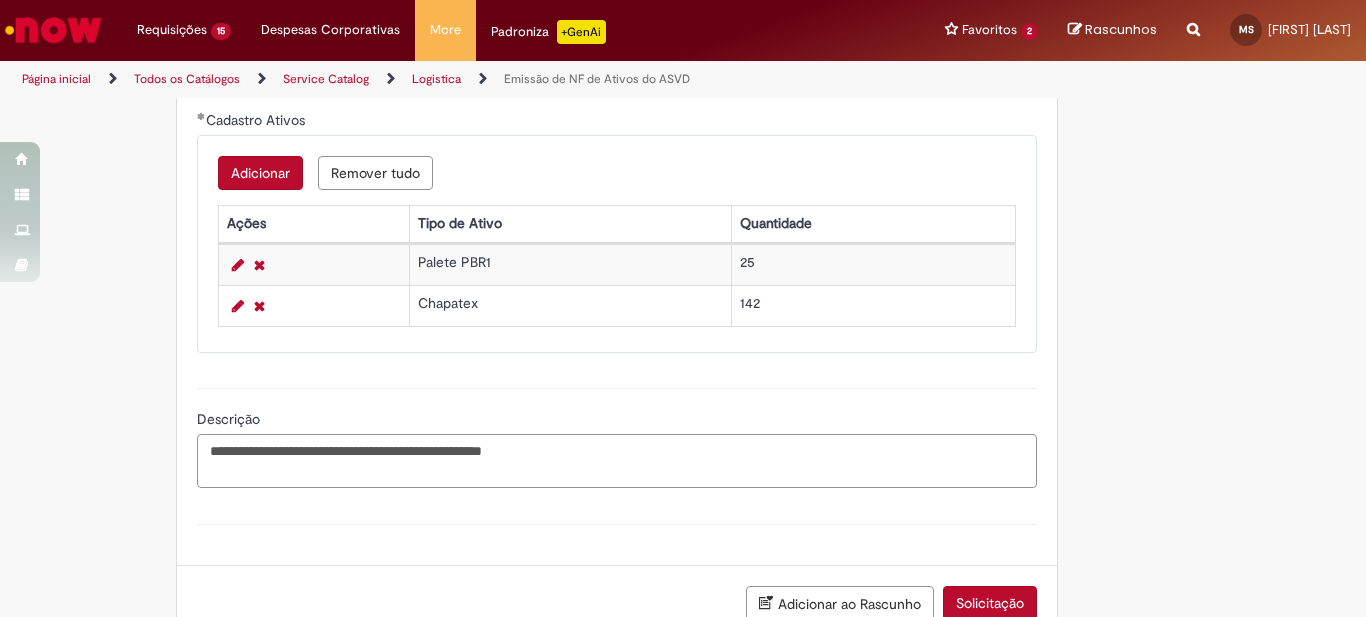 paste on "********" 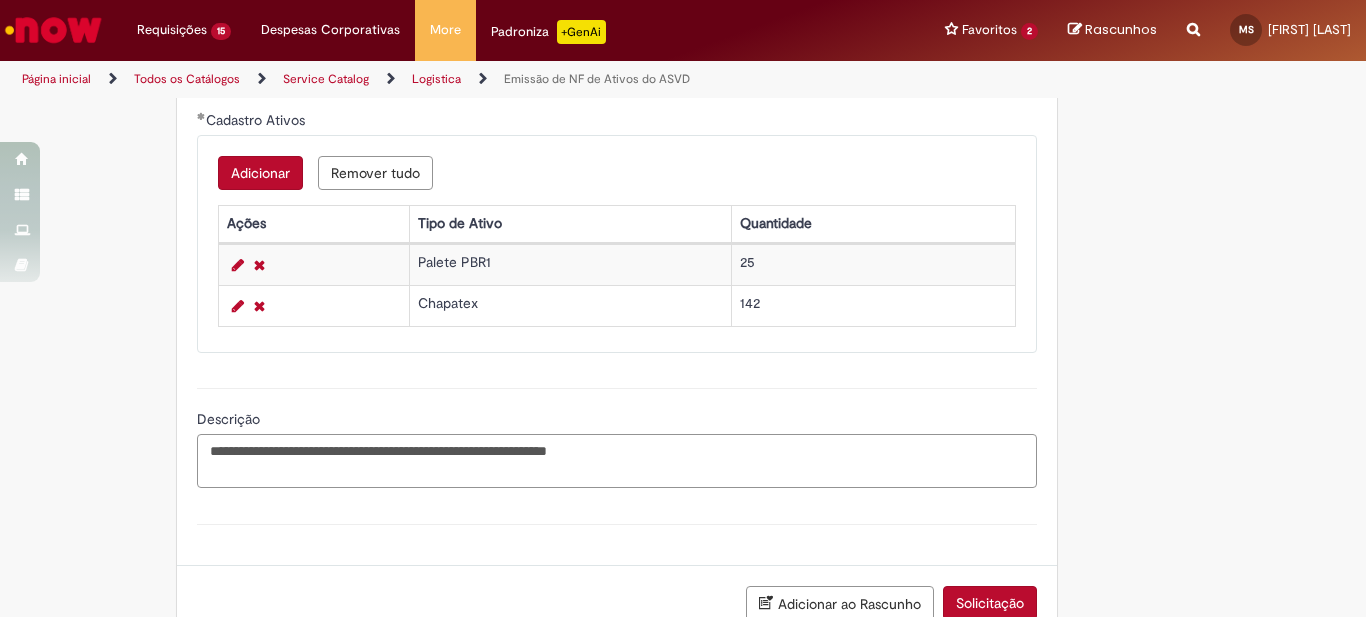 paste on "*******" 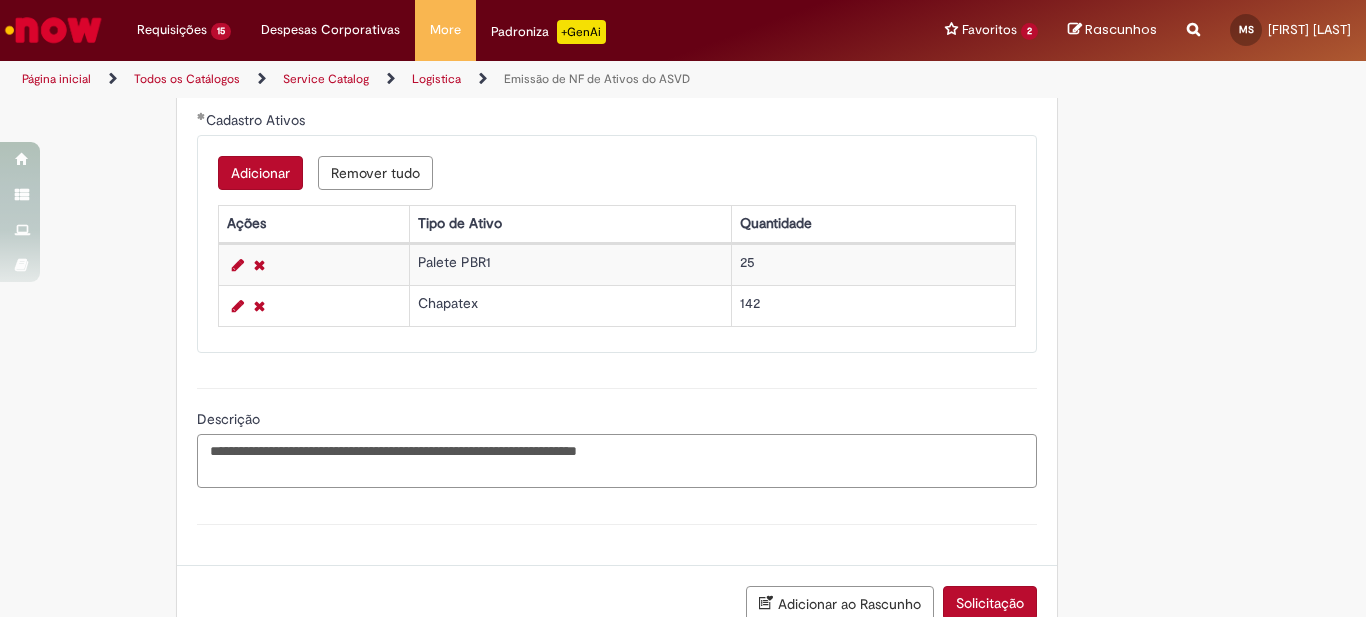 type on "**********" 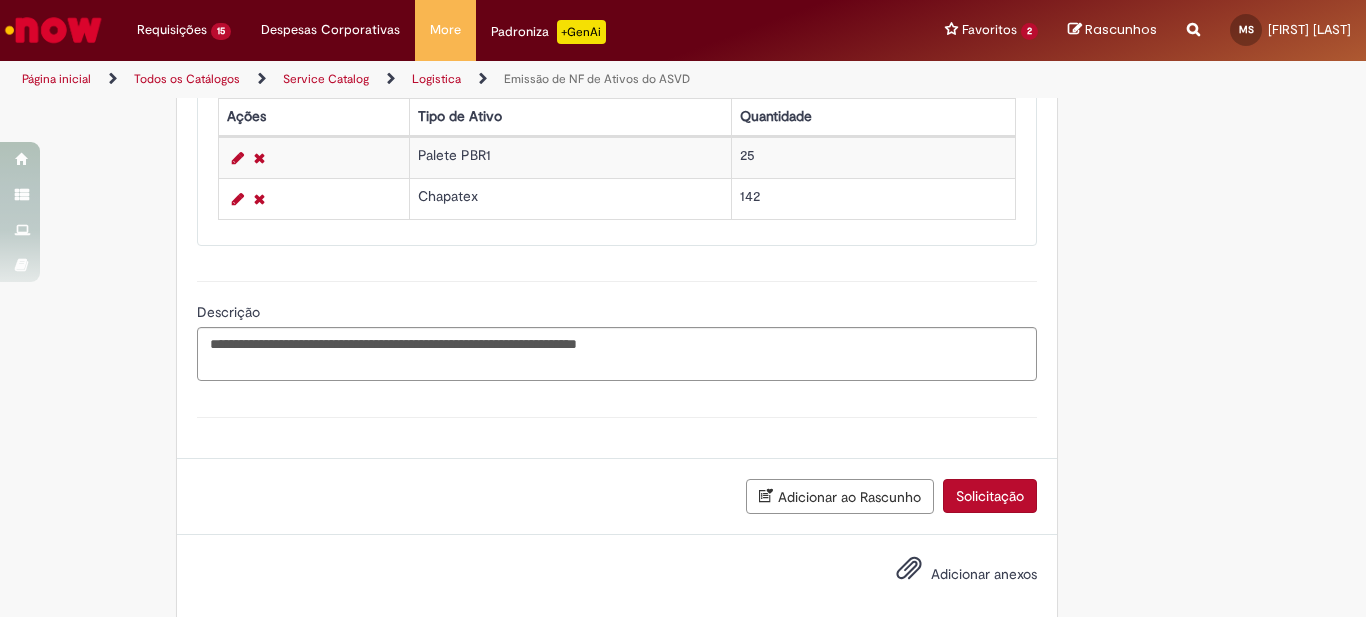 scroll, scrollTop: 1144, scrollLeft: 0, axis: vertical 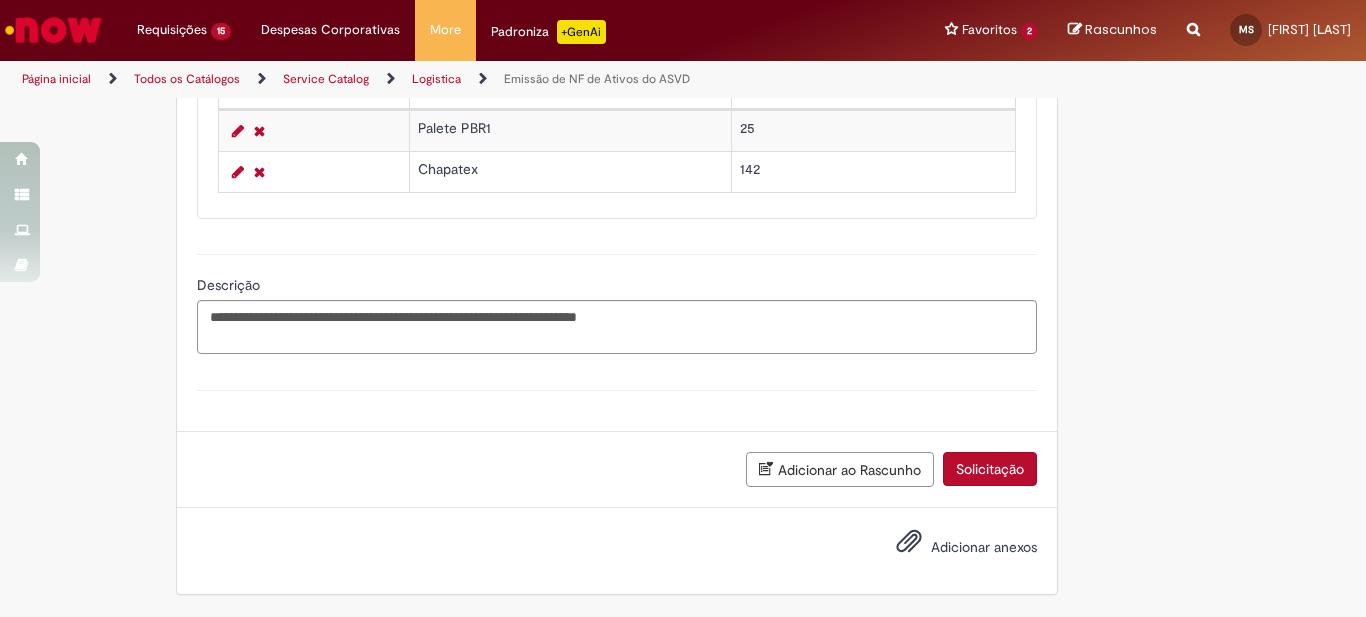 click on "Adicionar anexos" at bounding box center (984, 547) 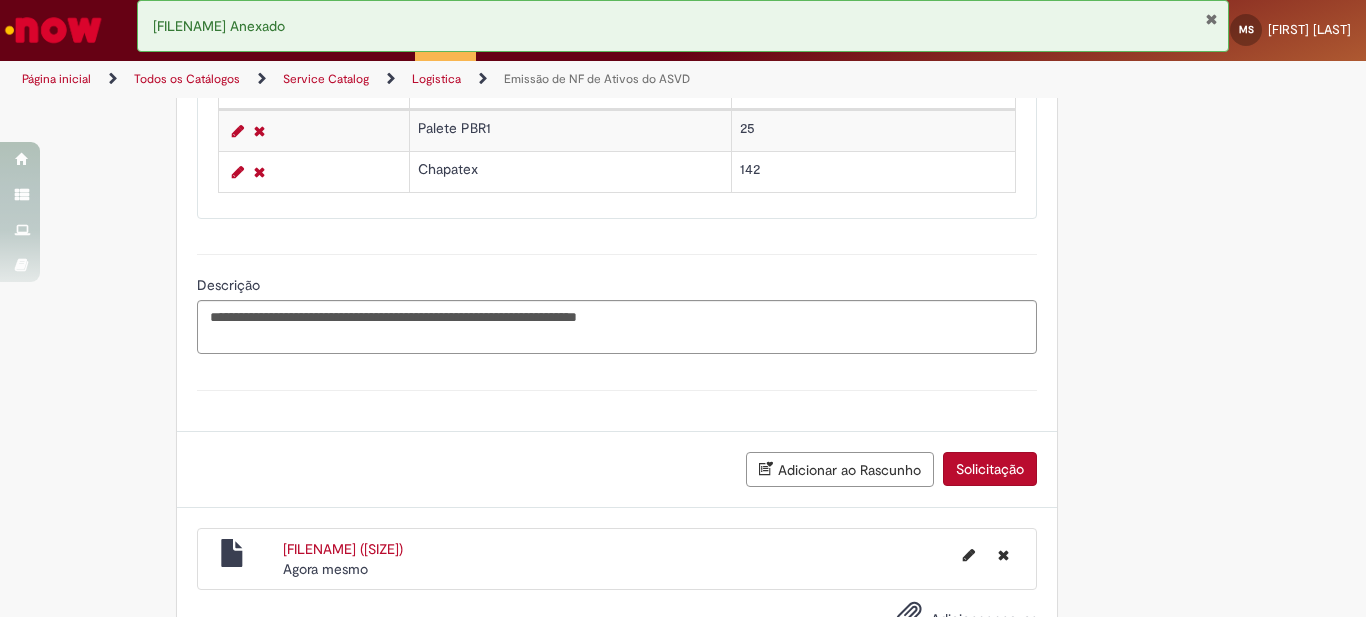 click on "Solicitação" at bounding box center [990, 469] 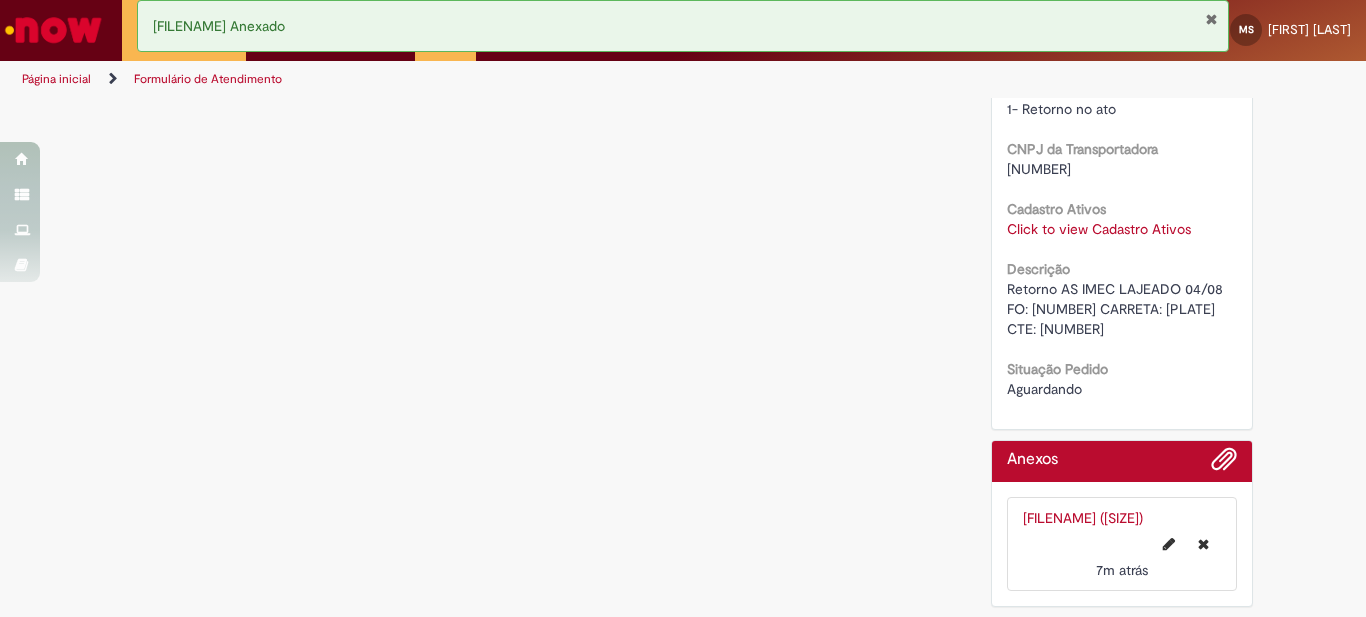 scroll, scrollTop: 0, scrollLeft: 0, axis: both 